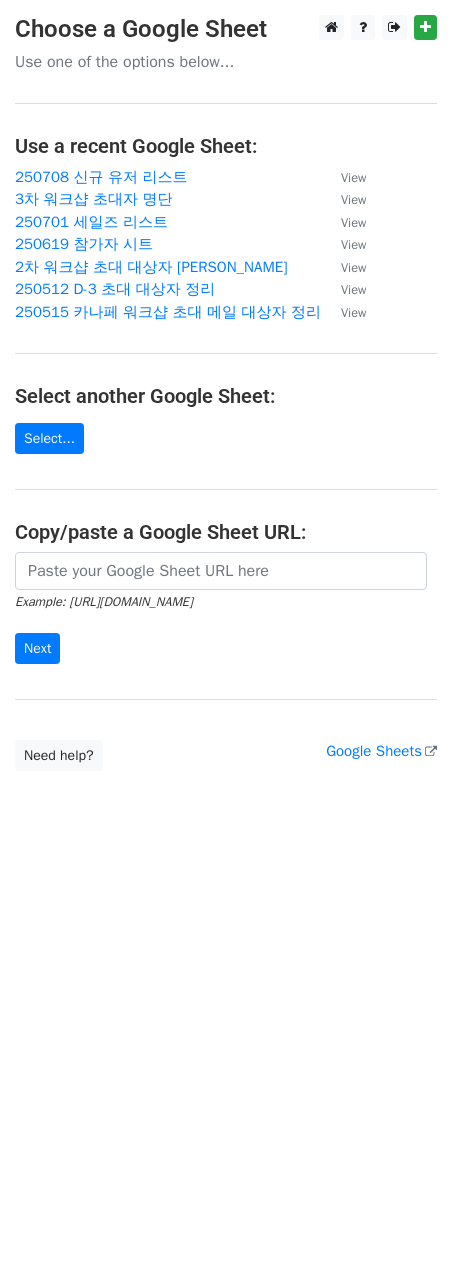 scroll, scrollTop: 0, scrollLeft: 0, axis: both 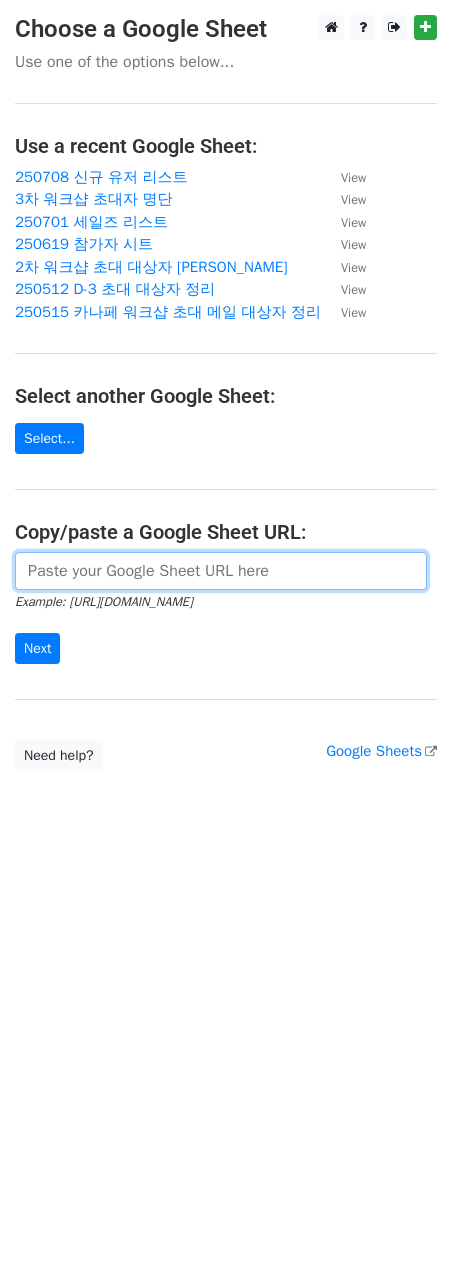 click at bounding box center [221, 571] 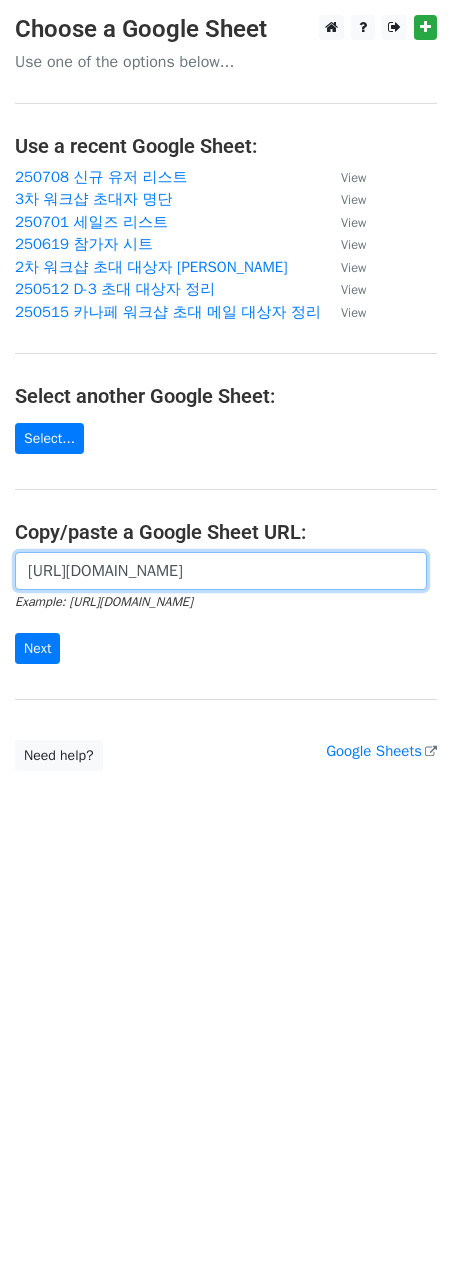 scroll, scrollTop: 0, scrollLeft: 598, axis: horizontal 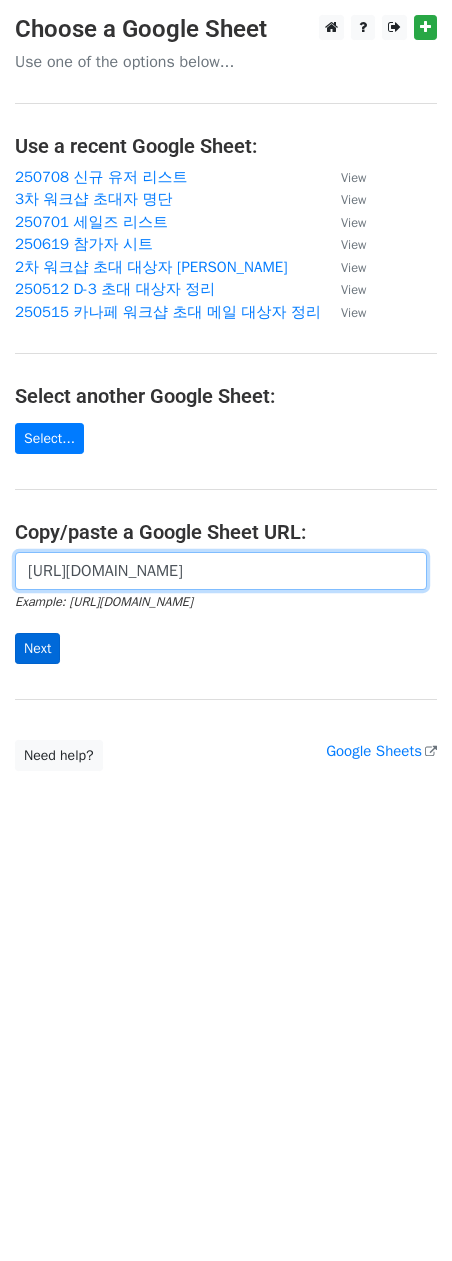 type on "https://docs.google.com/spreadsheets/d/1-5IXdjsWLcI-aqO2oFfqVu--gHLLxDd4Jgj8SdD5pbc/edit?gid=1068878586#gid=1068878586" 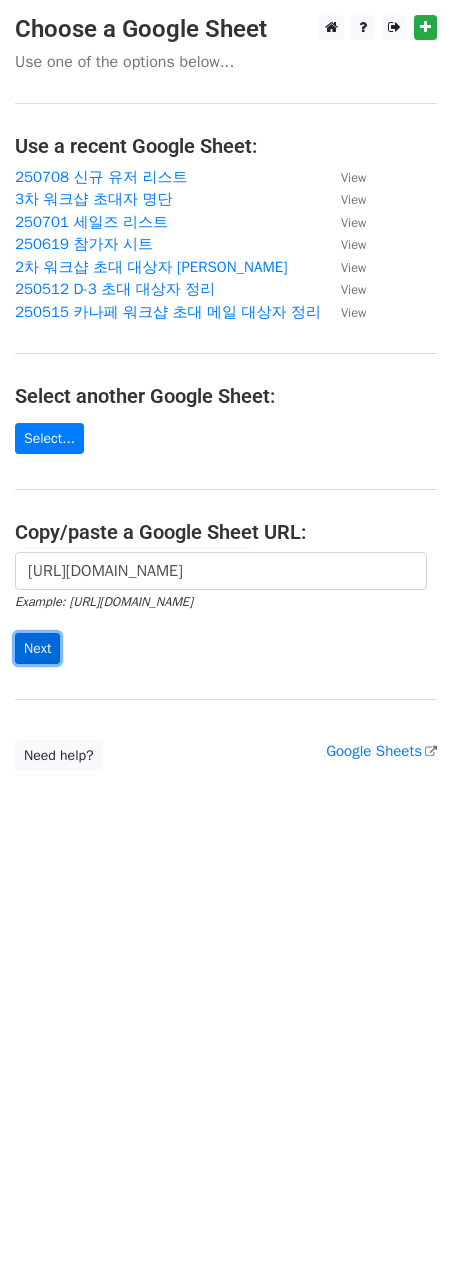 click on "Next" at bounding box center [37, 648] 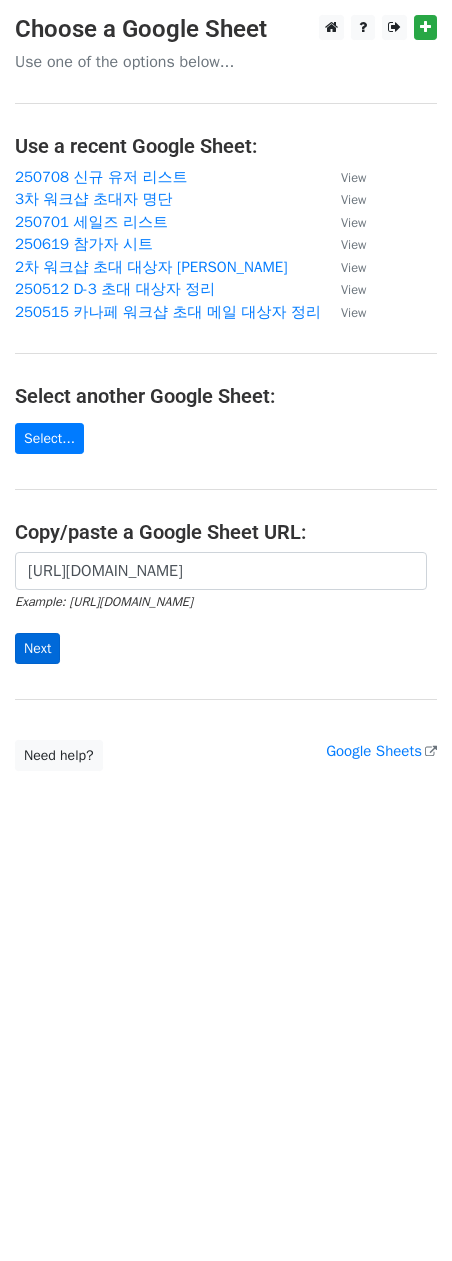 scroll, scrollTop: 0, scrollLeft: 0, axis: both 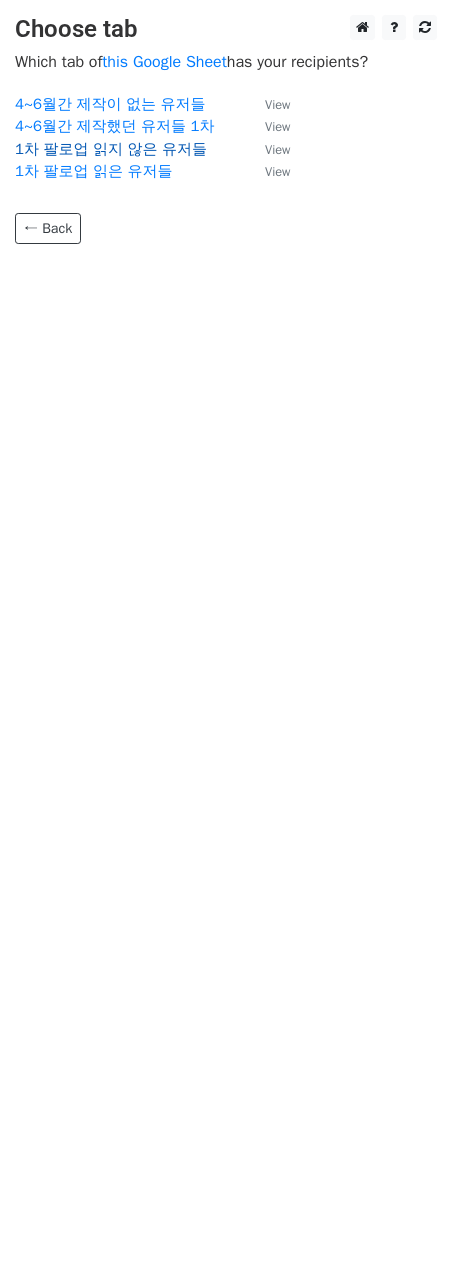 click on "1차 팔로업 읽지 않은 유저들" at bounding box center [111, 149] 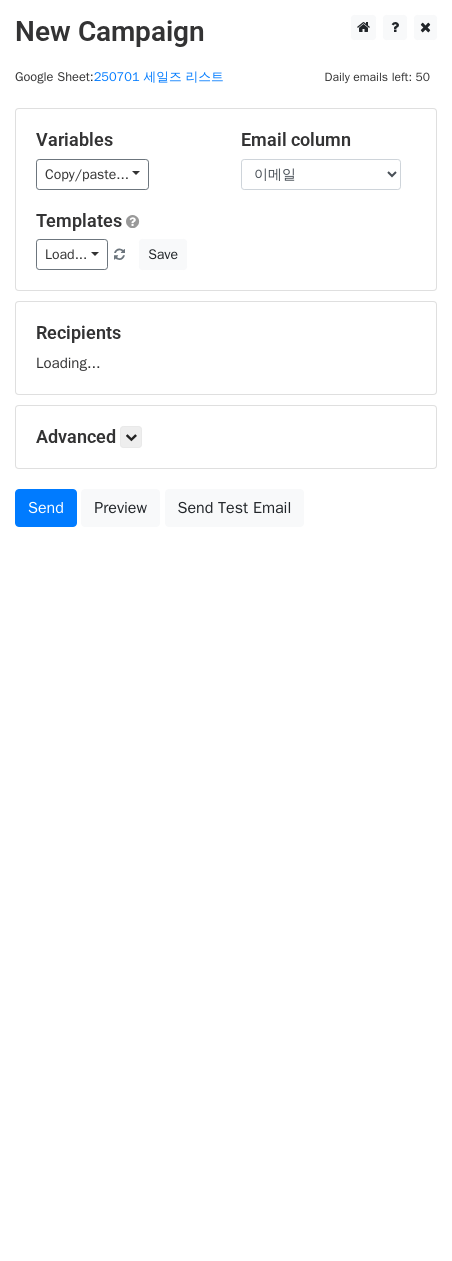 scroll, scrollTop: 0, scrollLeft: 0, axis: both 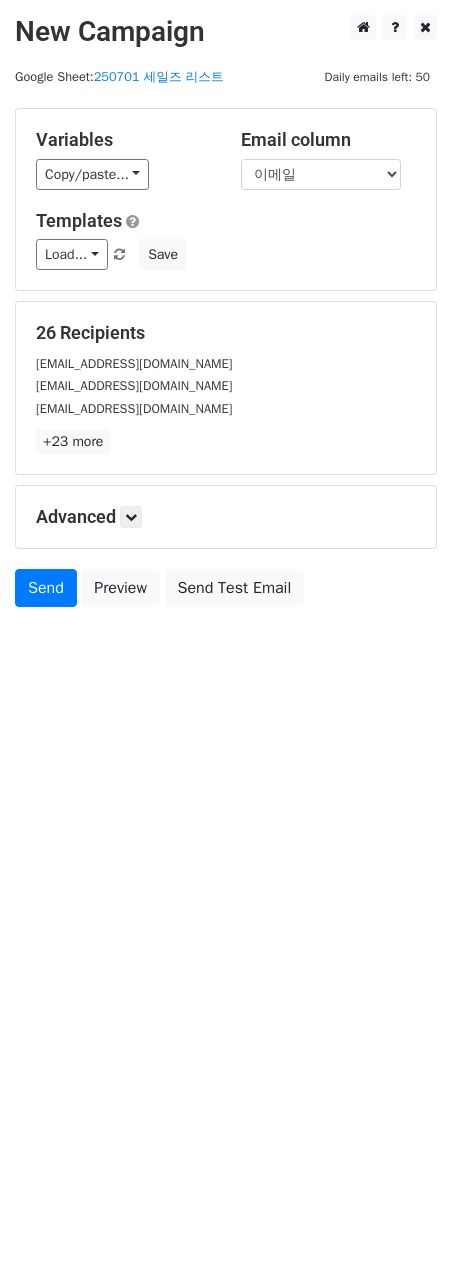 click on "Variables
Copy/paste...
{{회사명}}
{{이메일}}
{{제작 이벤트 개수}}
{{1차 메일 오픈}}
{{1차 팔로업 후 구매 전환}}
Email column
회사명
이메일
제작 이벤트 개수
1차 메일 오픈
1차 팔로업 후 구매 전환
Templates
Load...
No templates saved
Save" at bounding box center [226, 199] 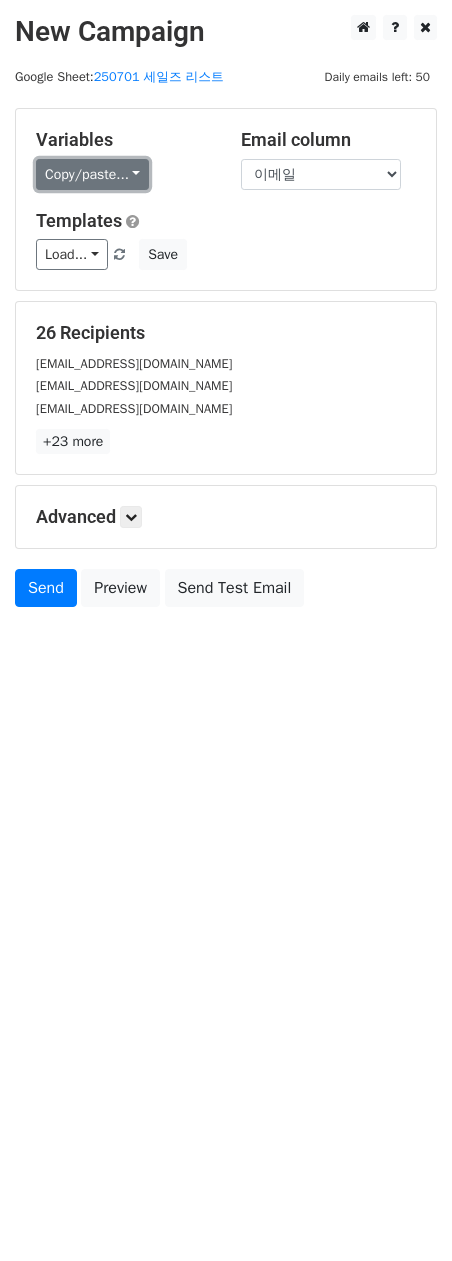 click on "Copy/paste..." at bounding box center [92, 174] 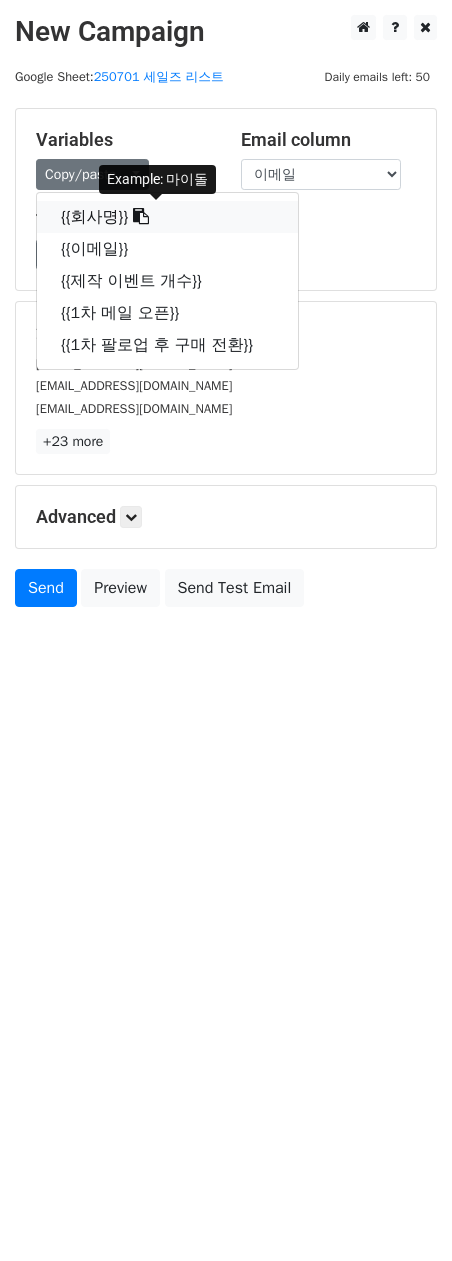 click at bounding box center [141, 216] 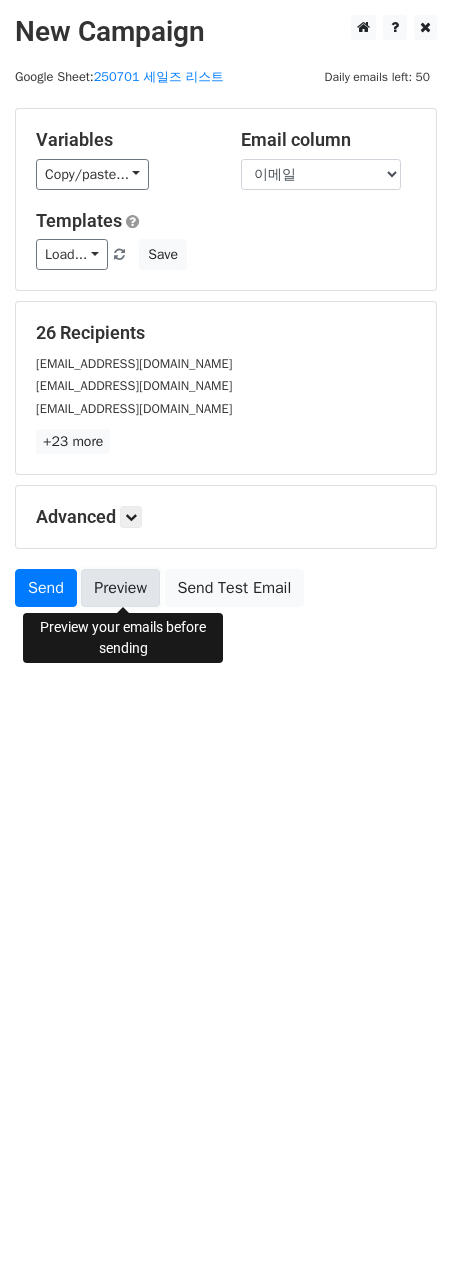 click on "Preview" at bounding box center [120, 588] 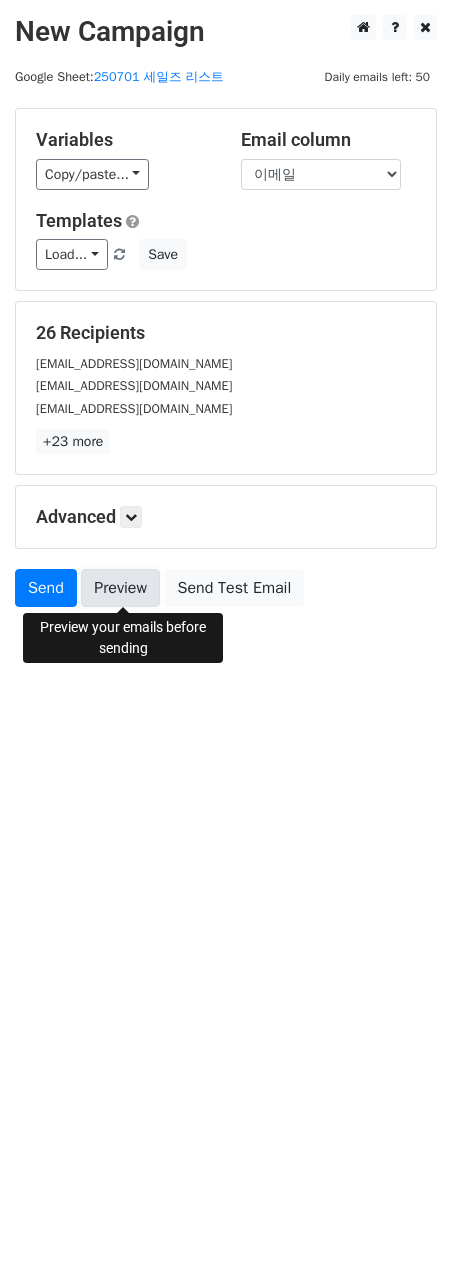 click on "Preview" at bounding box center [120, 588] 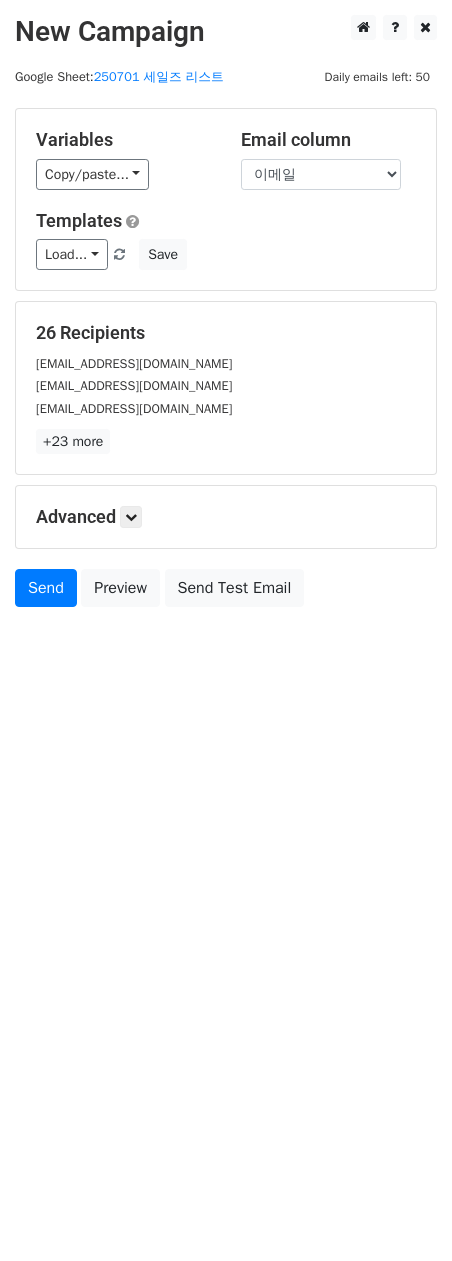 click on "New Campaign
Daily emails left: 50
Google Sheet:
250701 세일즈 리스트
Variables
Copy/paste...
{{회사명}}
{{이메일}}
{{제작 이벤트 개수}}
{{1차 메일 오픈}}
{{1차 팔로업 후 구매 전환}}
Email column
회사명
이메일
제작 이벤트 개수
1차 메일 오픈
1차 팔로업 후 구매 전환
Templates
Load...
No templates saved
Save
26 Recipients
mydollkorea@naver.com
coozin@naver.com
4mingle29@gmail.com
+23 more
26 Recipients
×
mydollkorea@naver.com
coozin@naver.com
4mingle29@gmail.com
order_su@naver.com
gobolove@naver.com
gaoncom2020@naver.com
rakim03@rabong.co.kr
ryol84@naver.com
mafra@mcarecorp.com
dermaolive@hotmail.com
dryou@orionworld.com
posmile_@naver.com" at bounding box center [226, 630] 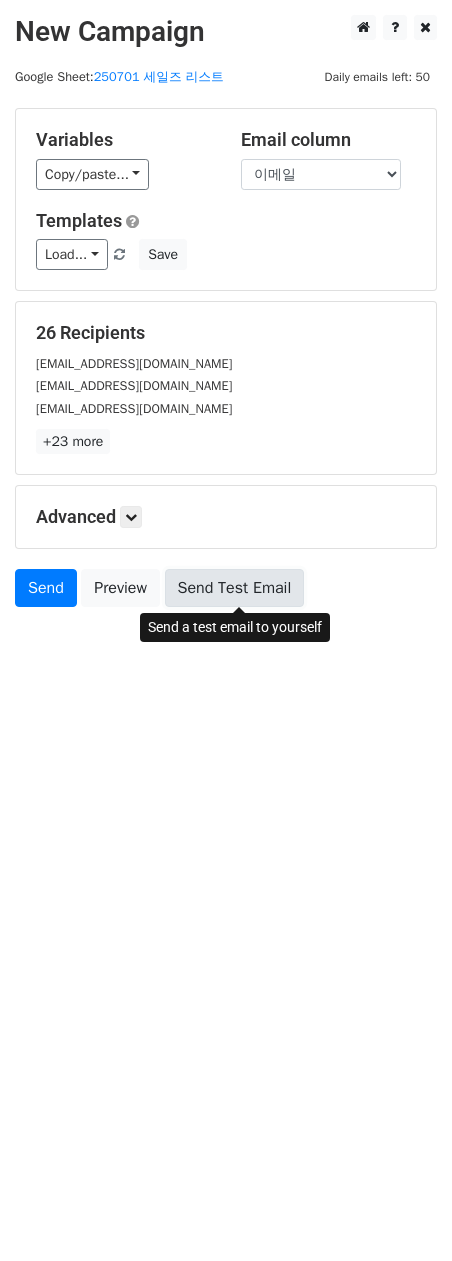 click on "Send Test Email" at bounding box center (235, 588) 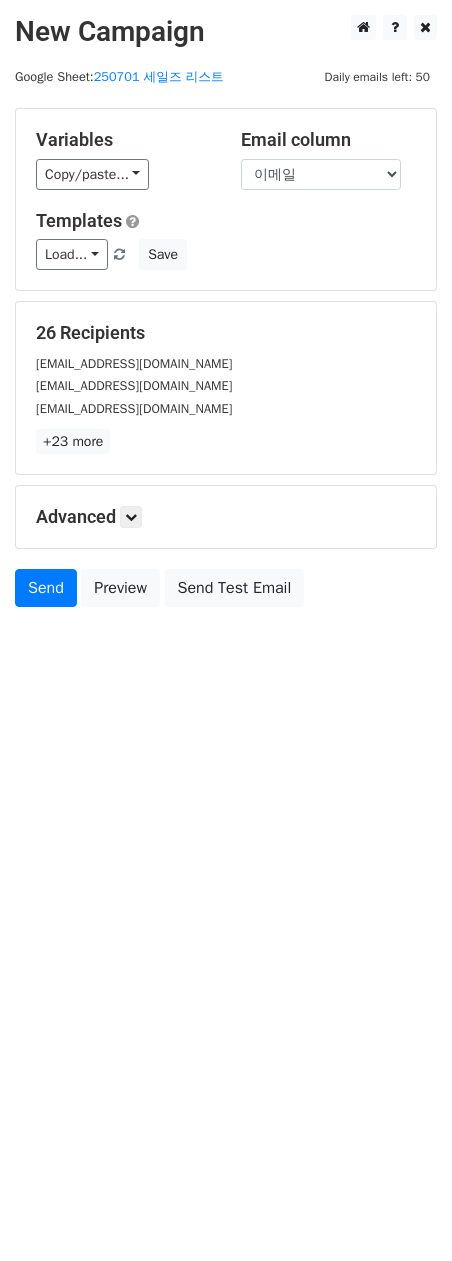click on "New Campaign
Daily emails left: 50
Google Sheet:
250701 세일즈 리스트
Variables
Copy/paste...
{{회사명}}
{{이메일}}
{{제작 이벤트 개수}}
{{1차 메일 오픈}}
{{1차 팔로업 후 구매 전환}}
Email column
회사명
이메일
제작 이벤트 개수
1차 메일 오픈
1차 팔로업 후 구매 전환
Templates
Load...
No templates saved
Save
26 Recipients
mydollkorea@naver.com
coozin@naver.com
4mingle29@gmail.com
+23 more
26 Recipients
×
mydollkorea@naver.com
coozin@naver.com
4mingle29@gmail.com
order_su@naver.com
gobolove@naver.com
gaoncom2020@naver.com
rakim03@rabong.co.kr
ryol84@naver.com
mafra@mcarecorp.com
dermaolive@hotmail.com
dryou@orionworld.com
posmile_@naver.com" at bounding box center (226, 356) 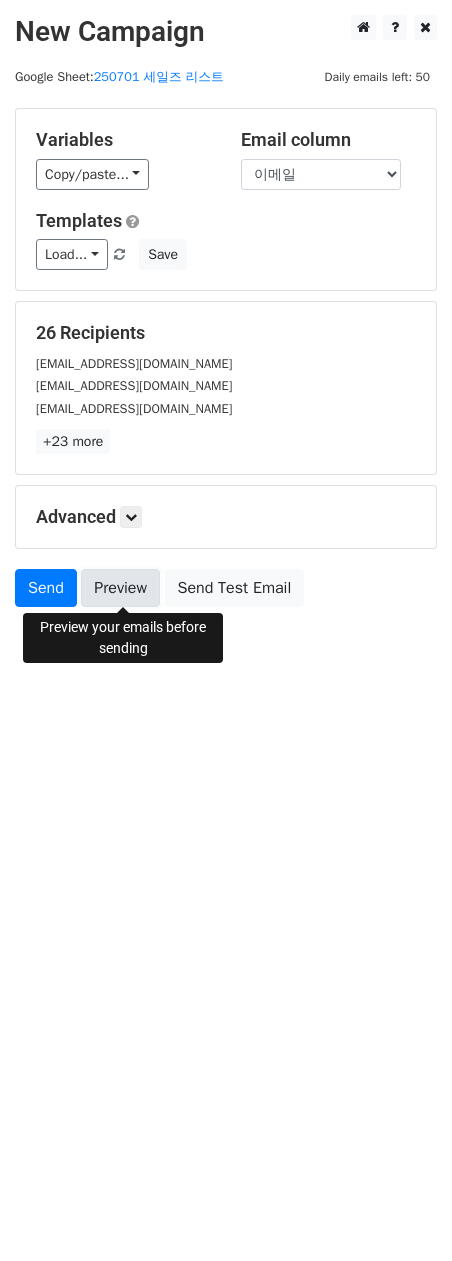 click on "Preview" at bounding box center [120, 588] 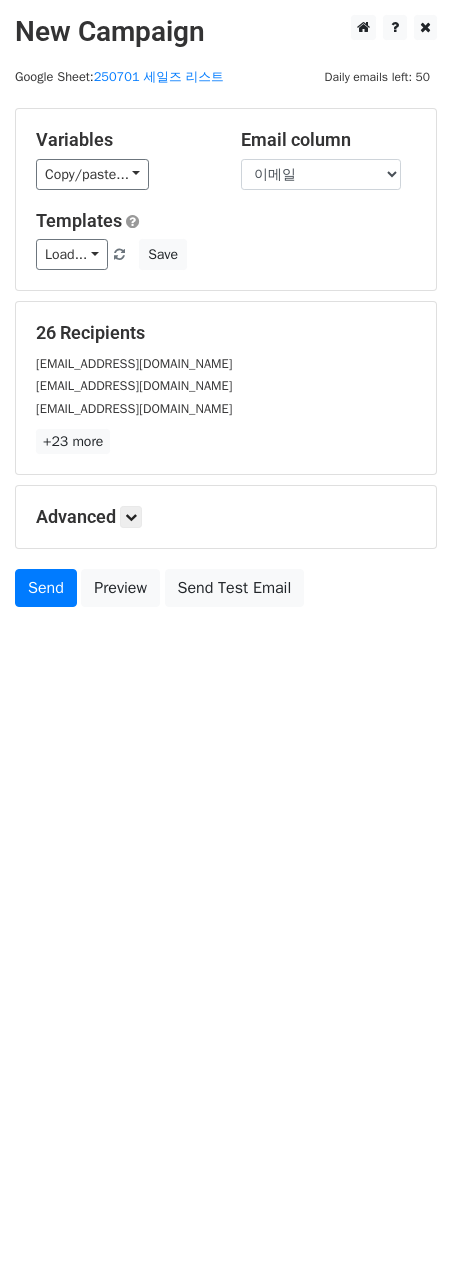 click on "New Campaign
Daily emails left: 50
Google Sheet:
250701 세일즈 리스트
Variables
Copy/paste...
{{회사명}}
{{이메일}}
{{제작 이벤트 개수}}
{{1차 메일 오픈}}
{{1차 팔로업 후 구매 전환}}
Email column
회사명
이메일
제작 이벤트 개수
1차 메일 오픈
1차 팔로업 후 구매 전환
Templates
Load...
No templates saved
Save
26 Recipients
mydollkorea@naver.com
coozin@naver.com
4mingle29@gmail.com
+23 more
26 Recipients
×
mydollkorea@naver.com
coozin@naver.com
4mingle29@gmail.com
order_su@naver.com
gobolove@naver.com
gaoncom2020@naver.com
rakim03@rabong.co.kr
ryol84@naver.com
mafra@mcarecorp.com
dermaolive@hotmail.com
dryou@orionworld.com
posmile_@naver.com" at bounding box center (226, 630) 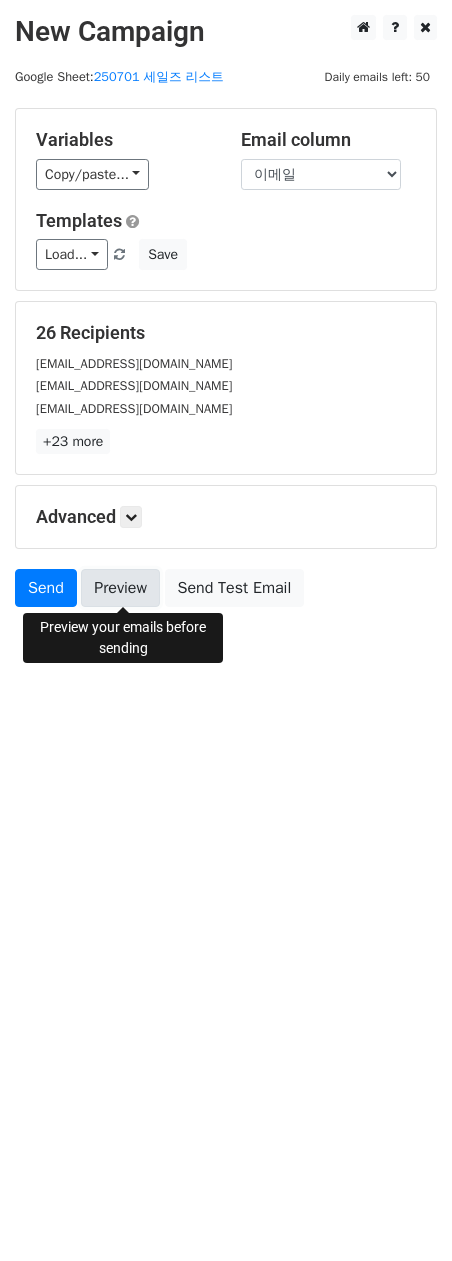 click on "Preview" at bounding box center (120, 588) 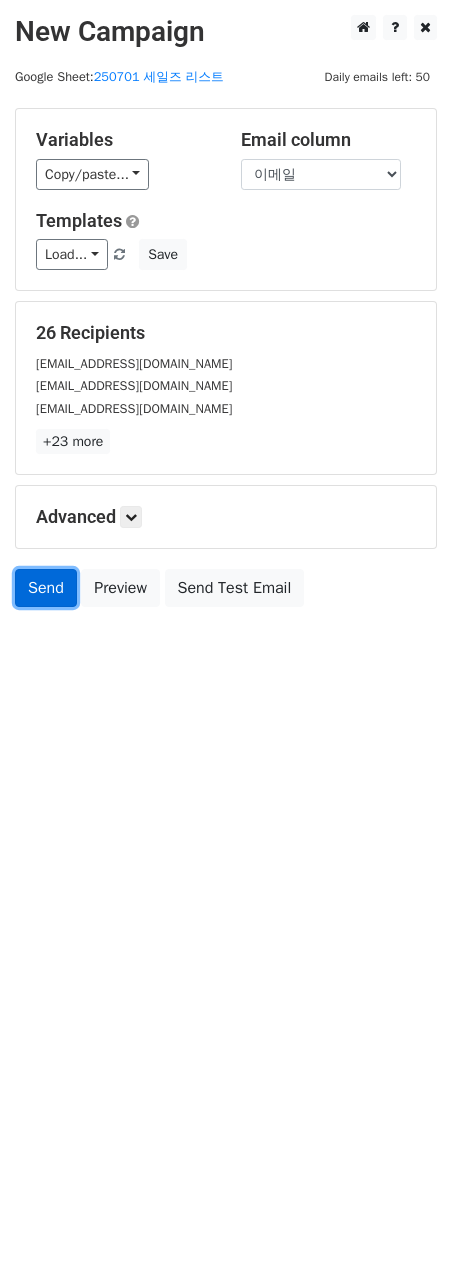 click on "Send" at bounding box center (46, 588) 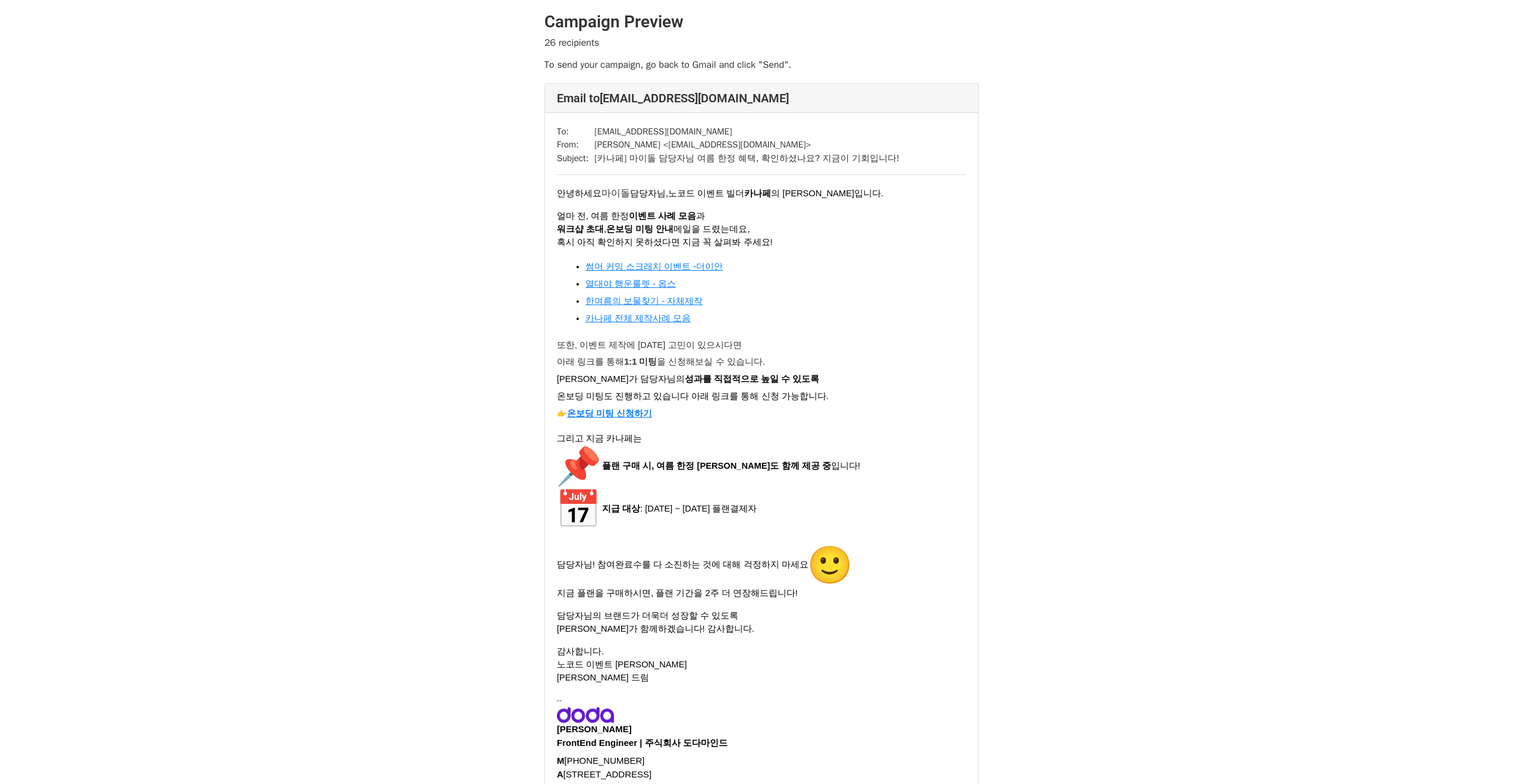 scroll, scrollTop: 0, scrollLeft: 0, axis: both 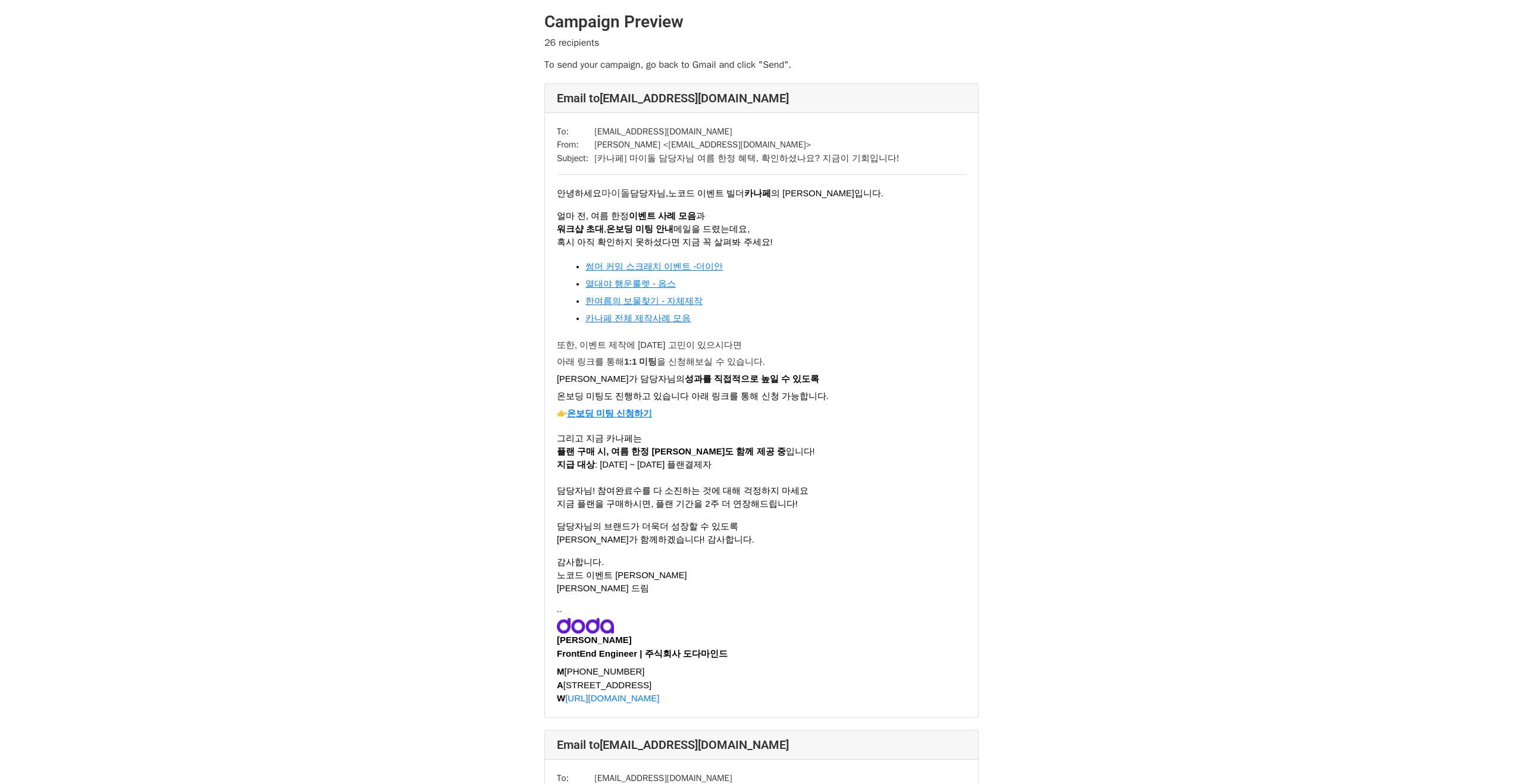 click on "그리고 지금 카나페는 플랜 구매 시, 여름 한정 리워드도 함께 제공 중 입니다! 지급 대상 : 7월 16일(수) ~ 7월 23일(수) 플랜  결제자 담당자님! 참여완료수를 다 소진하는 것에 대해 걱정하지 마세요 지금 플랜을 구매하시면, 플랜 기간을 2주 더 연장해드립니다!" at bounding box center (762, 471) 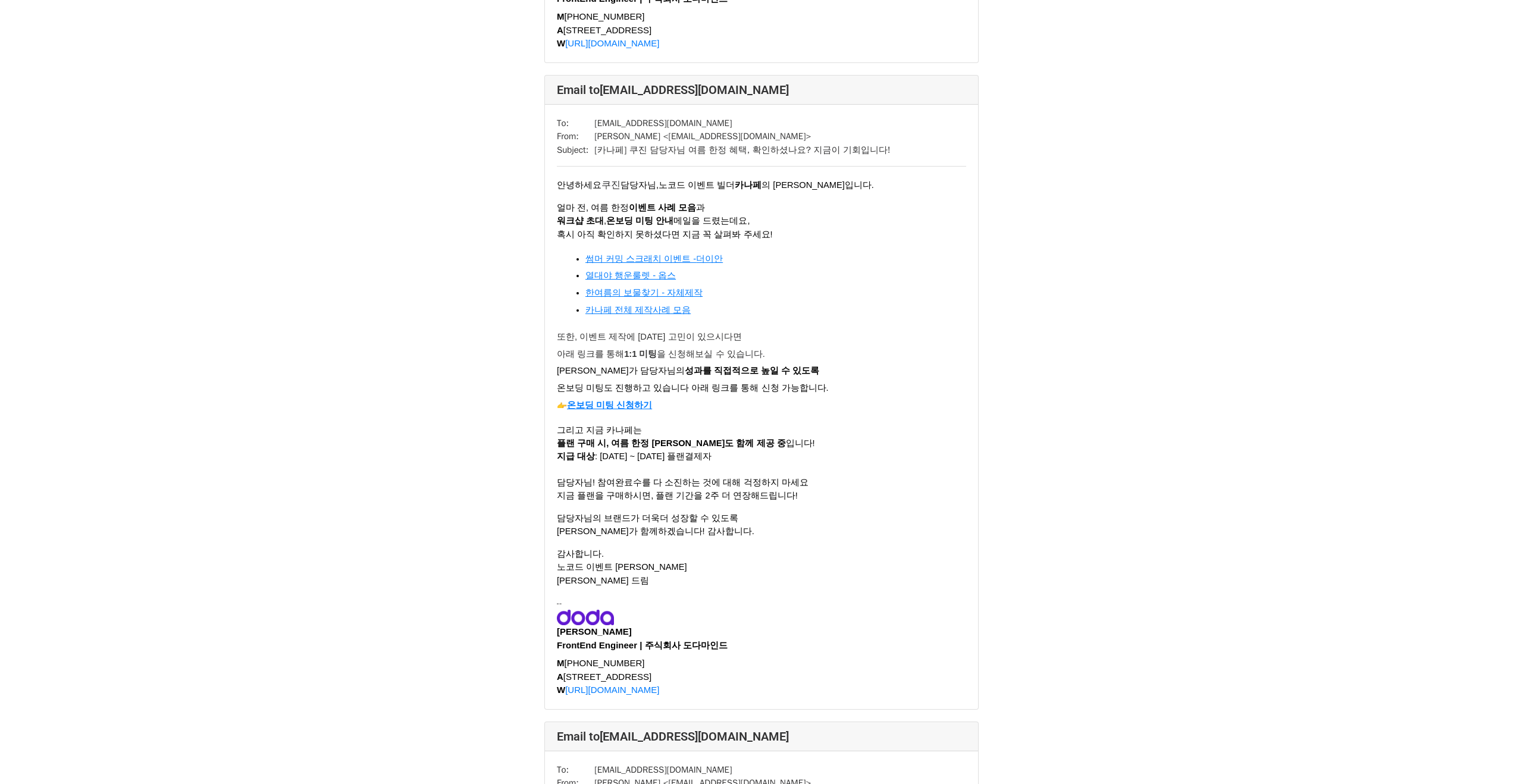 scroll, scrollTop: 0, scrollLeft: 0, axis: both 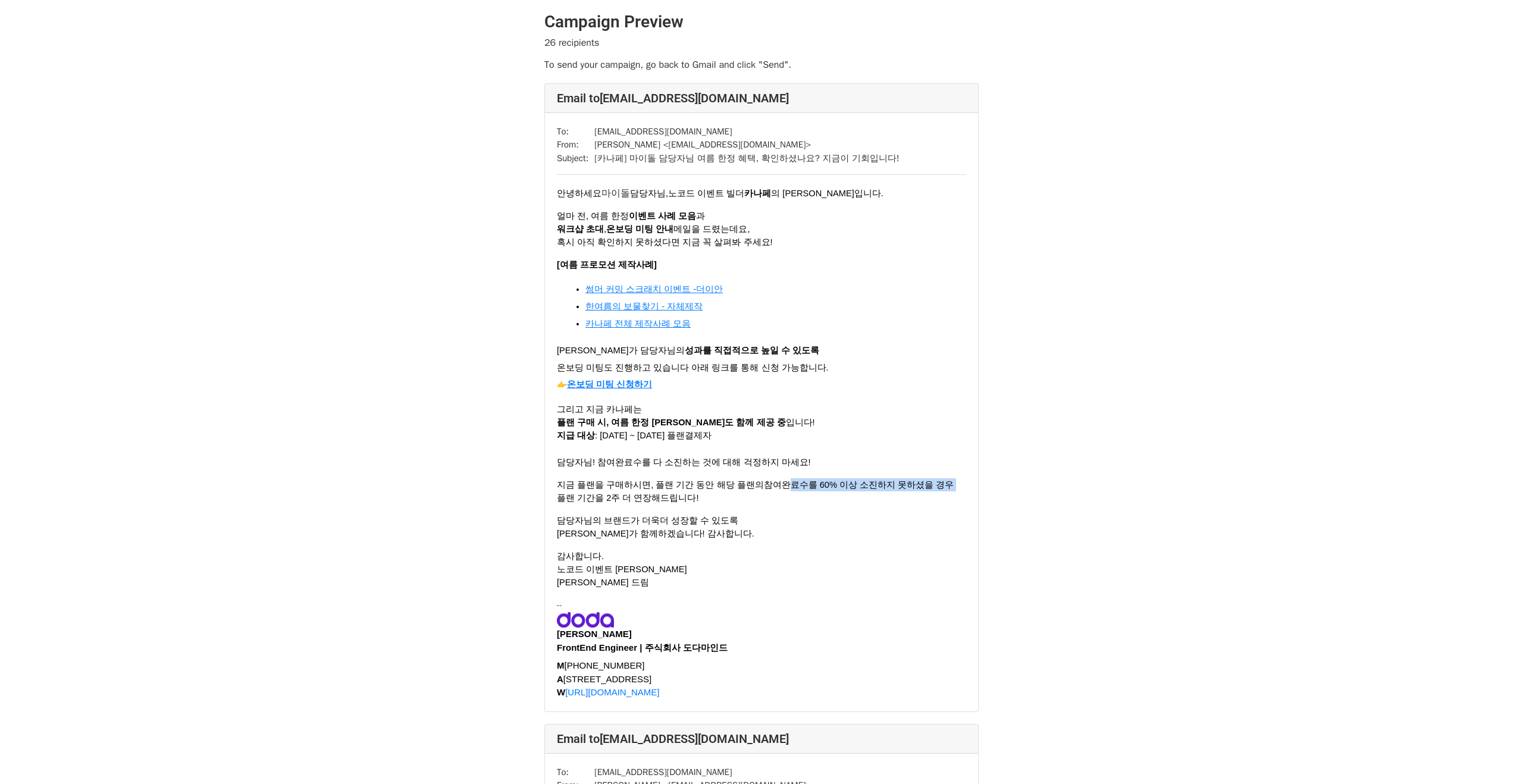 drag, startPoint x: 751, startPoint y: 514, endPoint x: 576, endPoint y: 514, distance: 175 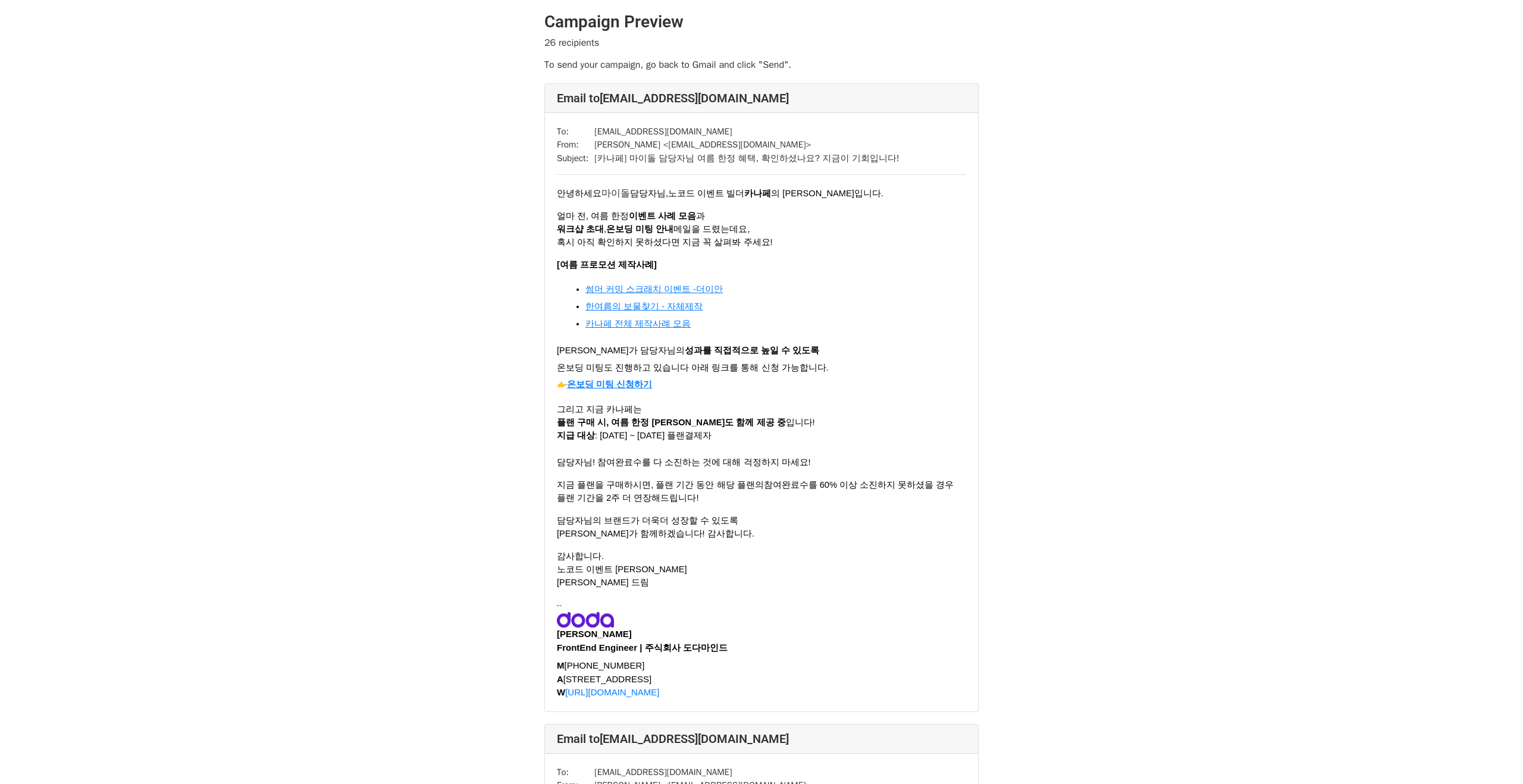 drag, startPoint x: 638, startPoint y: 498, endPoint x: 689, endPoint y: 524, distance: 57.245087 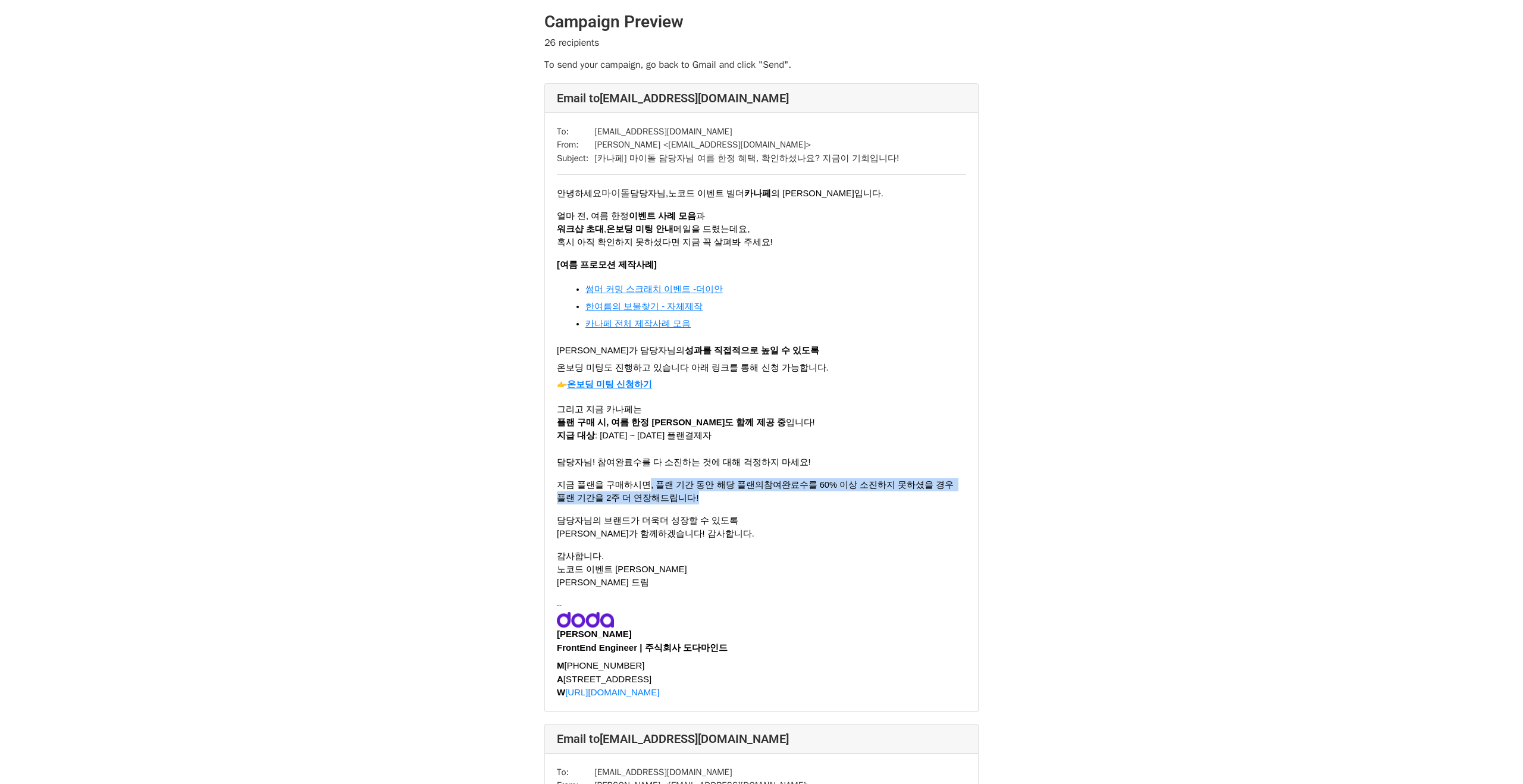 drag, startPoint x: 670, startPoint y: 523, endPoint x: 641, endPoint y: 498, distance: 38.288379 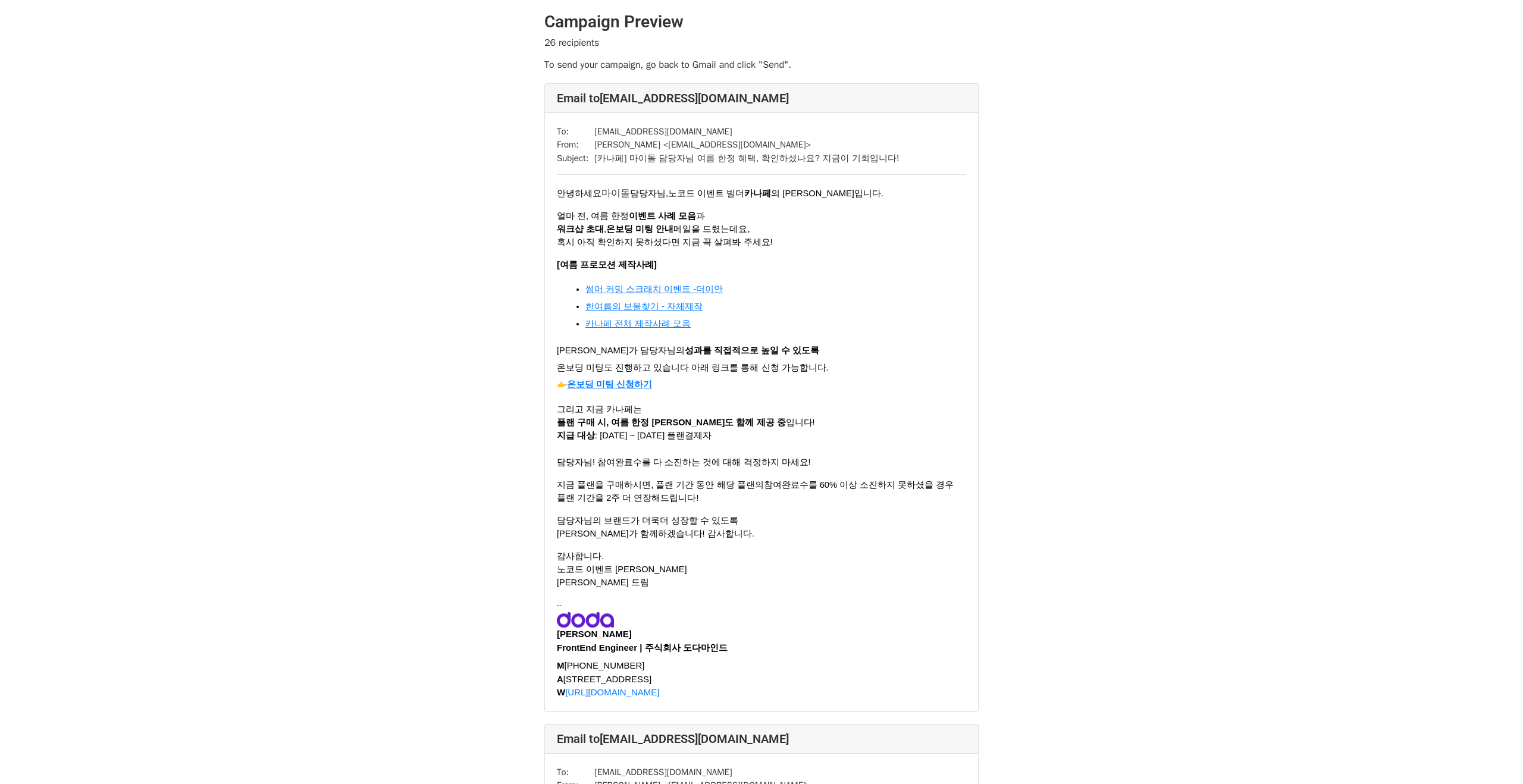 click on "지금 플랜을 구매하시면, 플랜 기간 동안 해당 플랜의
참여완료수를 60% 이상 소진하지 못하셨을 경우
플랜 기간을 2주 더 연장해드립니다!" at bounding box center (762, 491) 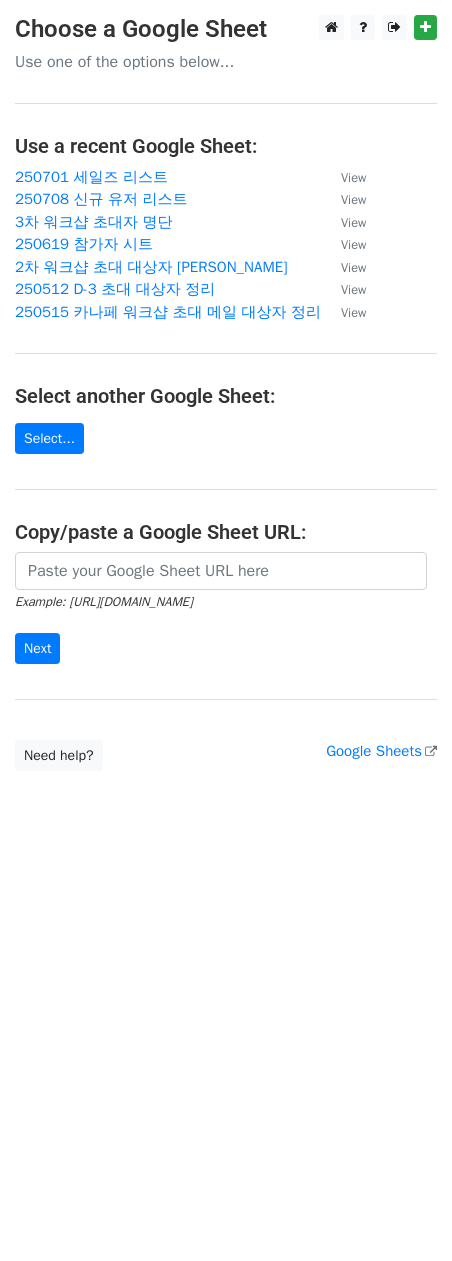 scroll, scrollTop: 0, scrollLeft: 0, axis: both 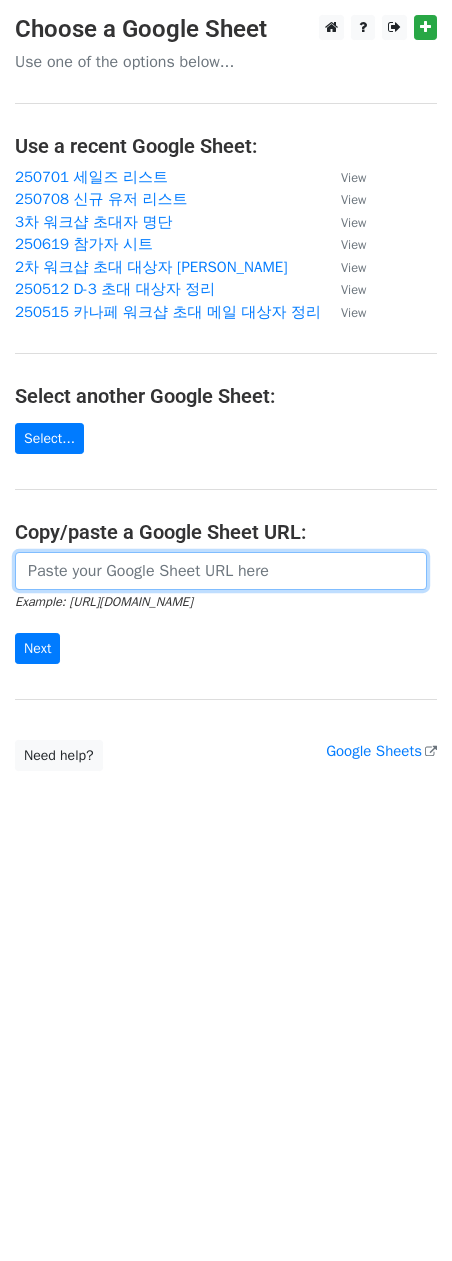 click at bounding box center (221, 571) 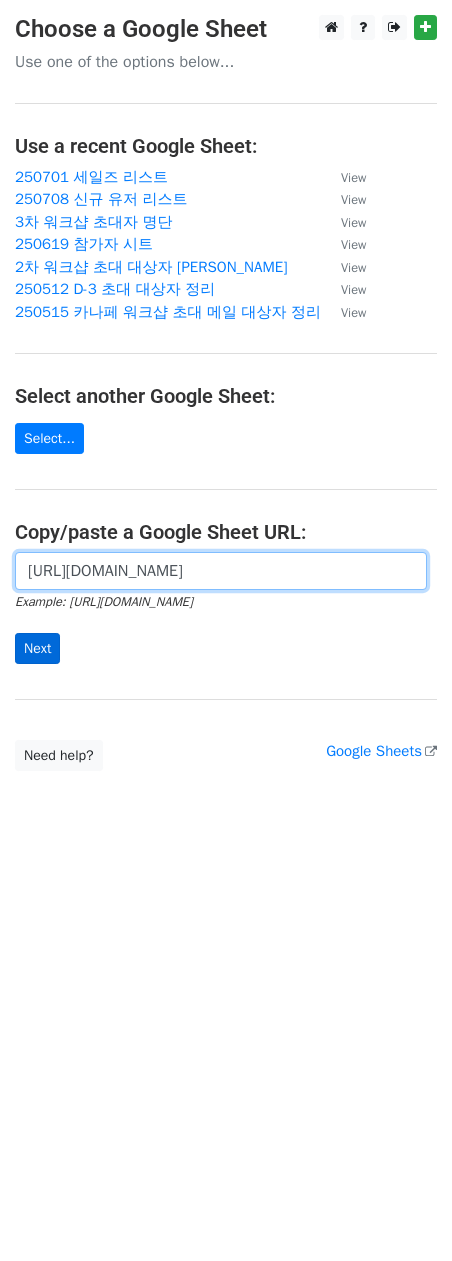 scroll, scrollTop: 0, scrollLeft: 577, axis: horizontal 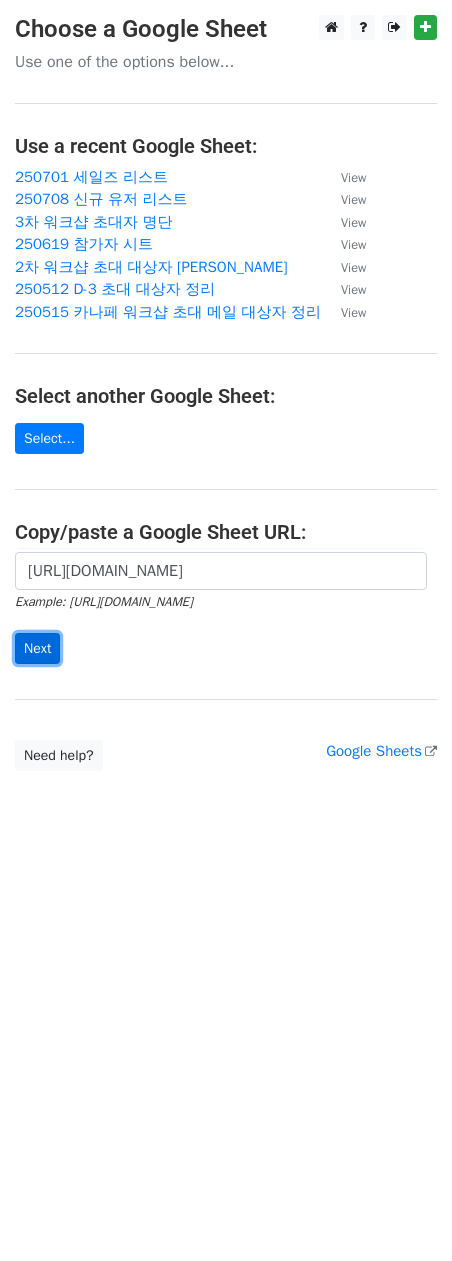 click on "Next" at bounding box center (37, 648) 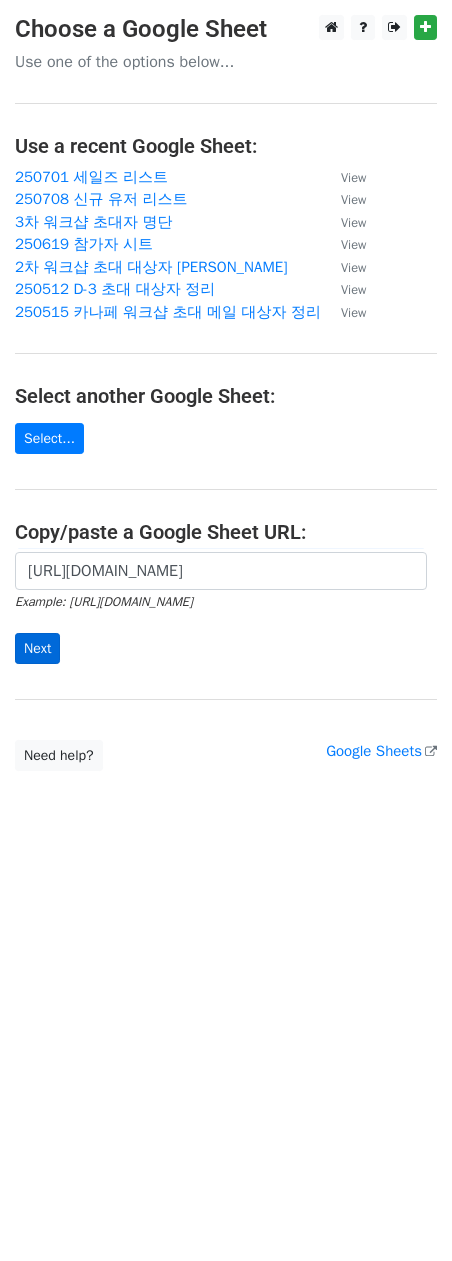 scroll, scrollTop: 0, scrollLeft: 0, axis: both 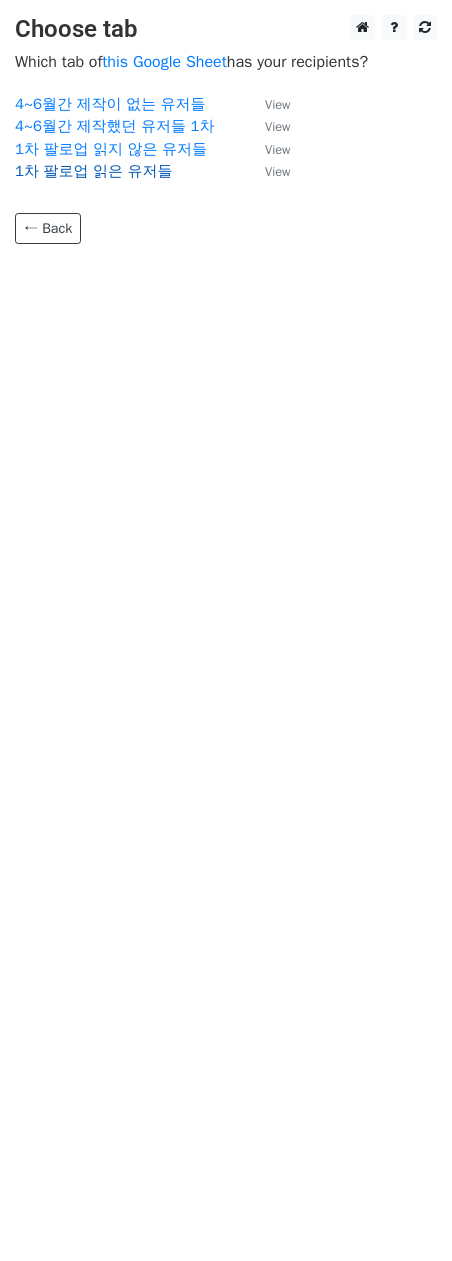 click on "1차 팔로업 읽은 유저들" at bounding box center (94, 171) 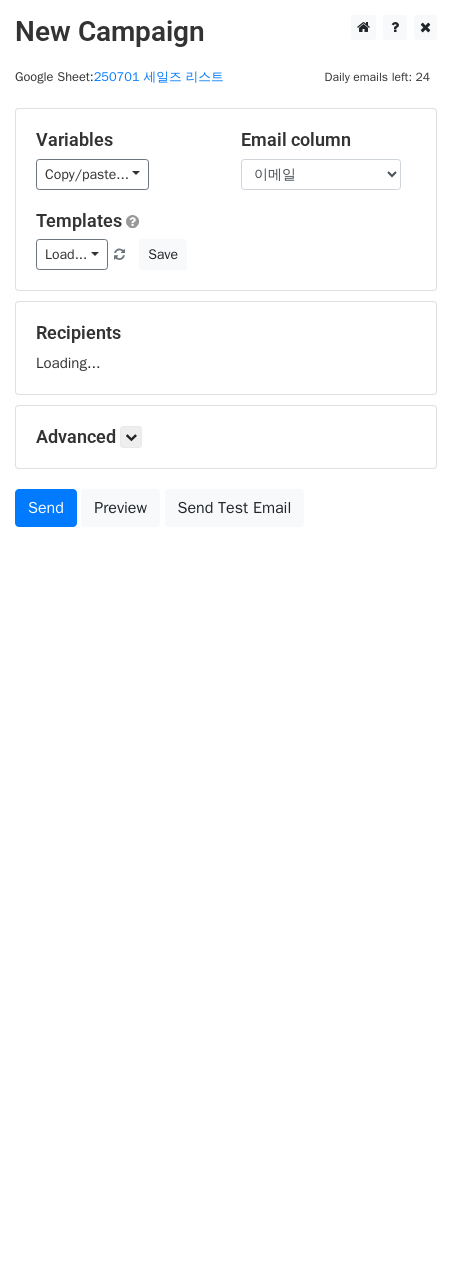 scroll, scrollTop: 0, scrollLeft: 0, axis: both 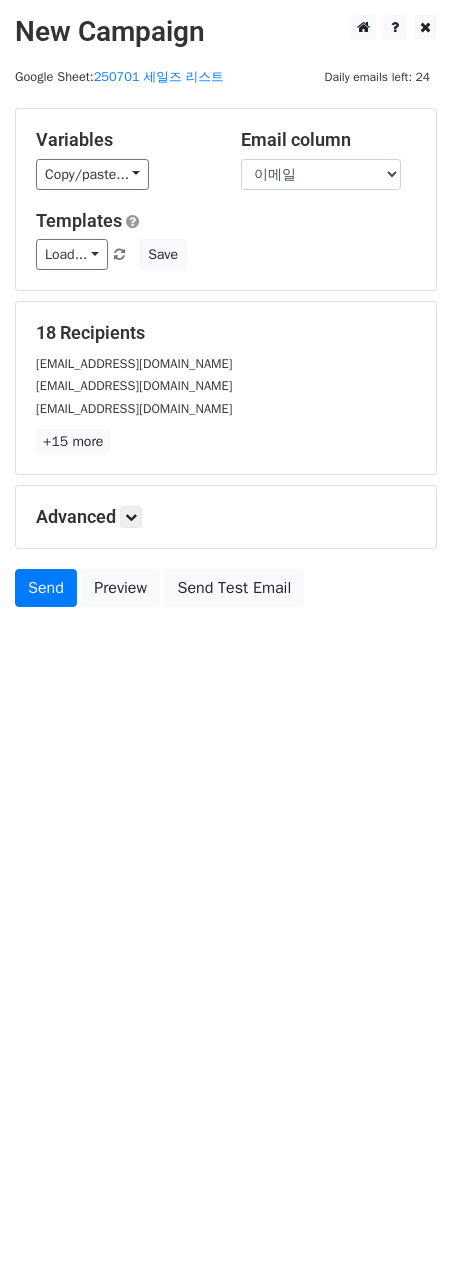 click on "Variables
Copy/paste...
{{회사명}}
{{이메일}}
{{제작 이벤트 개수}}
{{1차 제작 팔로업 메일 오픈}}
{{1차 팔로업 후 구매 전환}}
Email column
회사명
이메일
제작 이벤트 개수
1차 제작 팔로업 메일 오픈
1차 팔로업 후 구매 전환
Templates
Load...
No templates saved
Save" at bounding box center (226, 199) 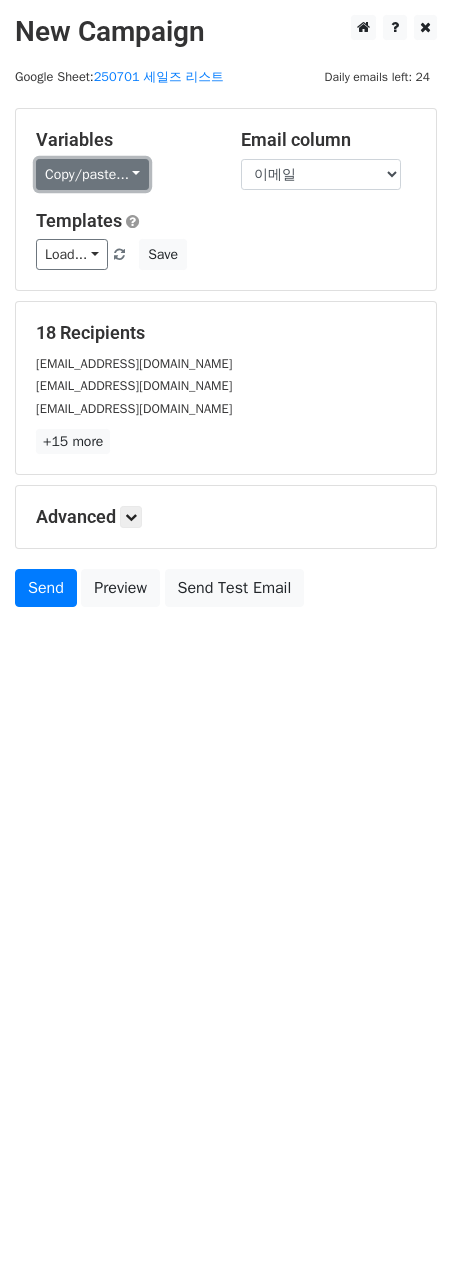 click on "Copy/paste..." at bounding box center (92, 174) 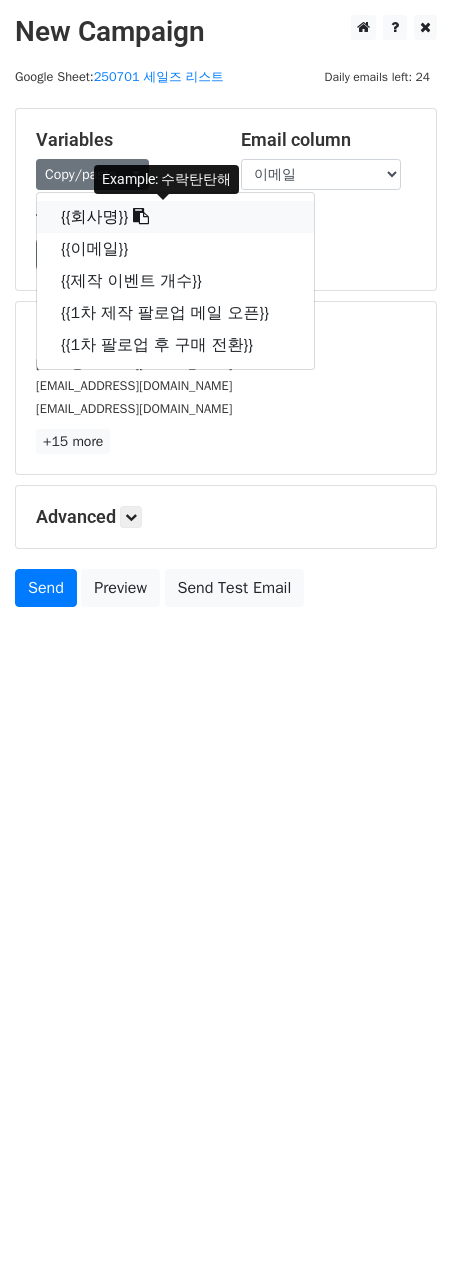 click on "{{회사명}}" at bounding box center (175, 217) 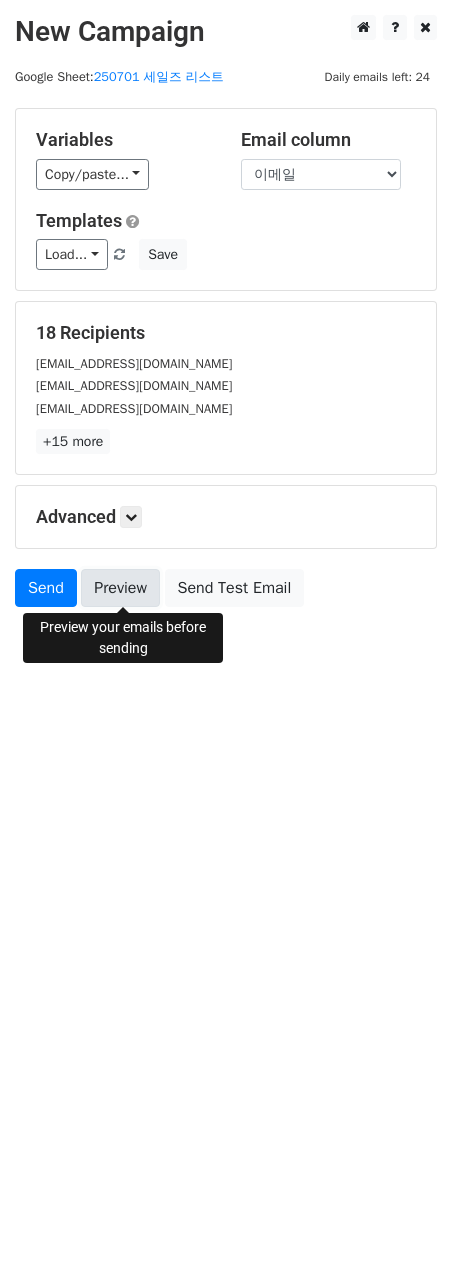 click on "Preview" at bounding box center (120, 588) 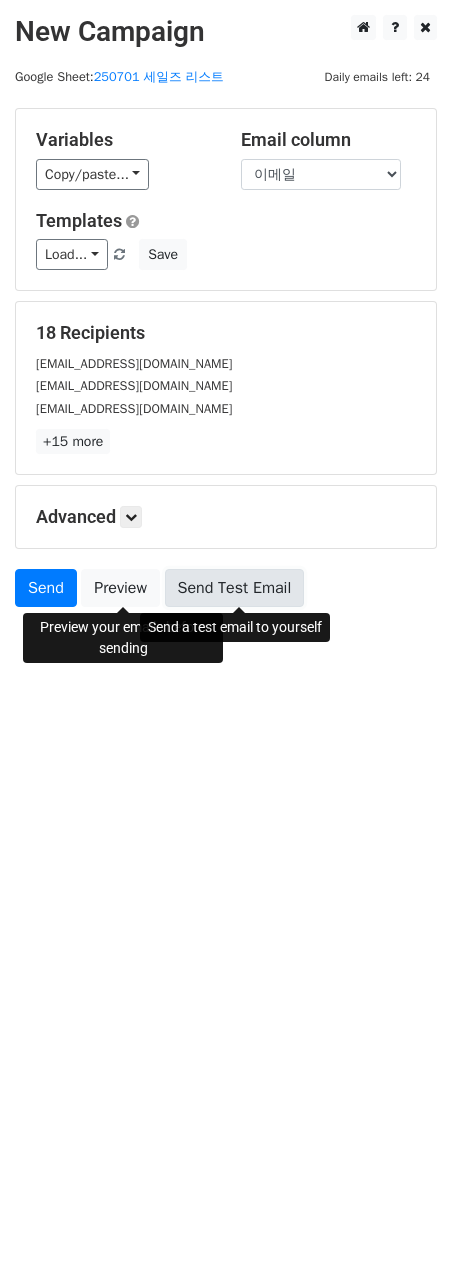 click on "Send Test Email" at bounding box center [235, 588] 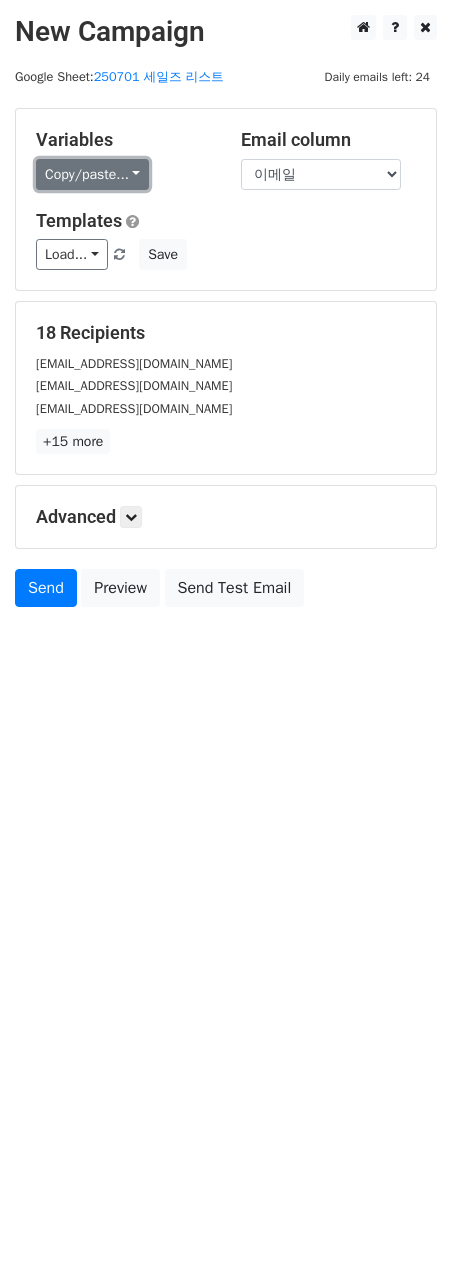 click on "Copy/paste..." at bounding box center (92, 174) 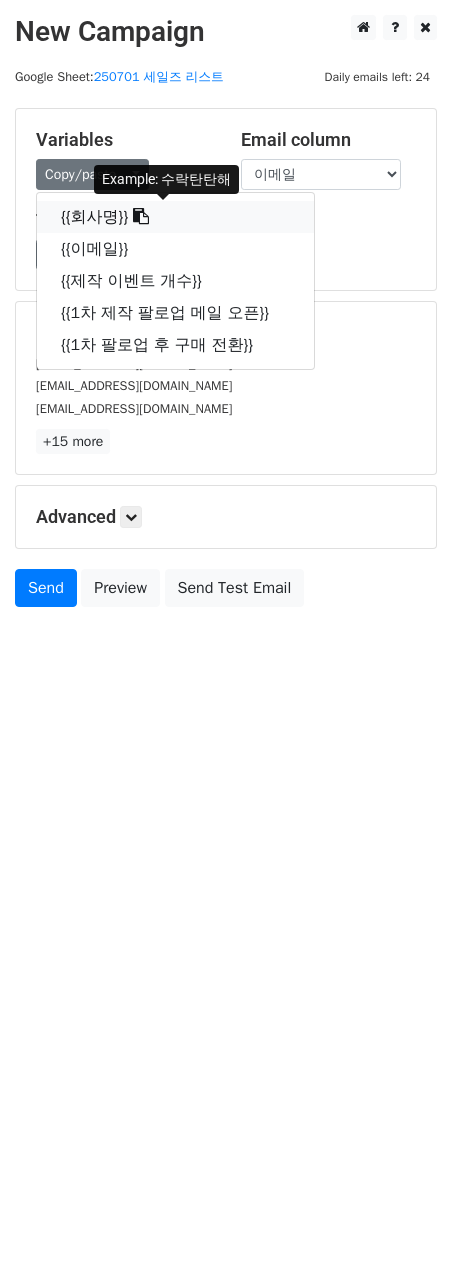 click on "{{회사명}}" at bounding box center (175, 217) 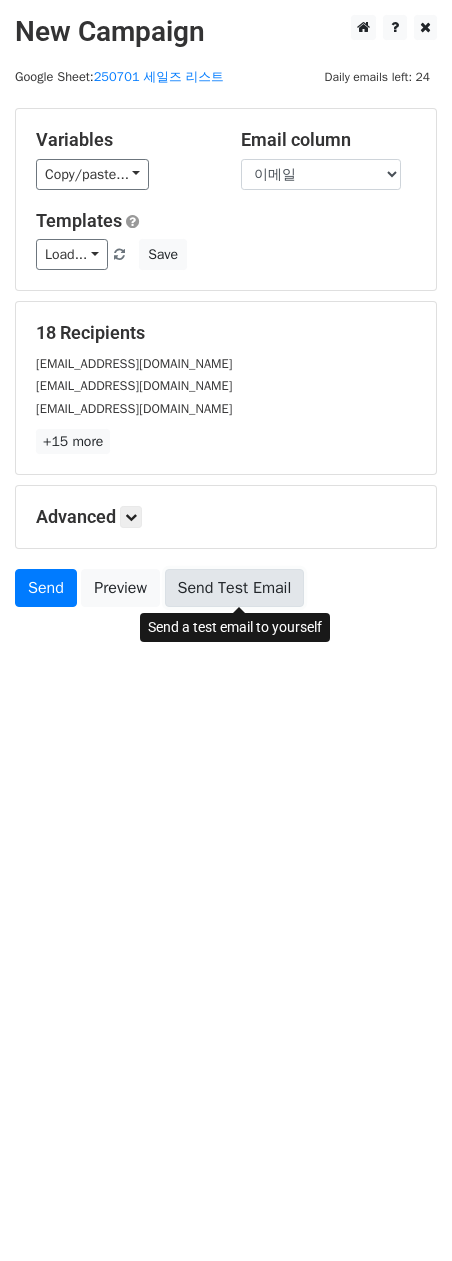 click on "Send Test Email" at bounding box center [235, 588] 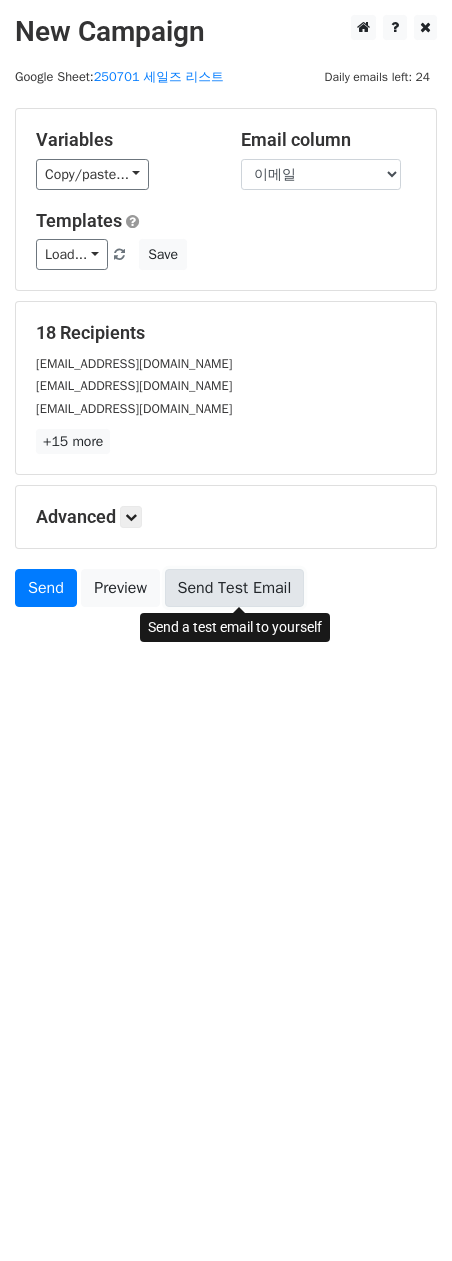 click on "Send Test Email" at bounding box center [235, 588] 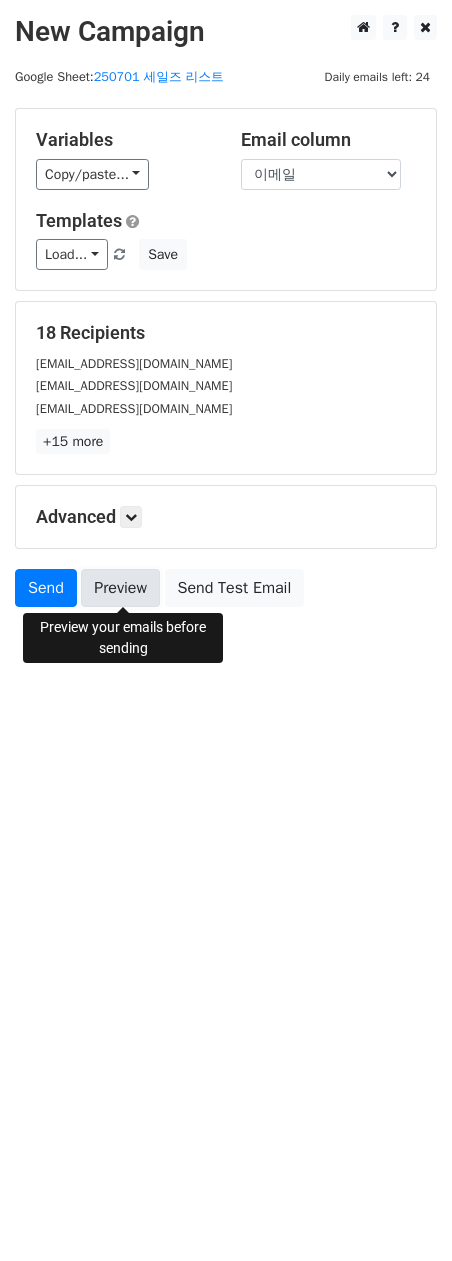 click on "Preview" at bounding box center [120, 588] 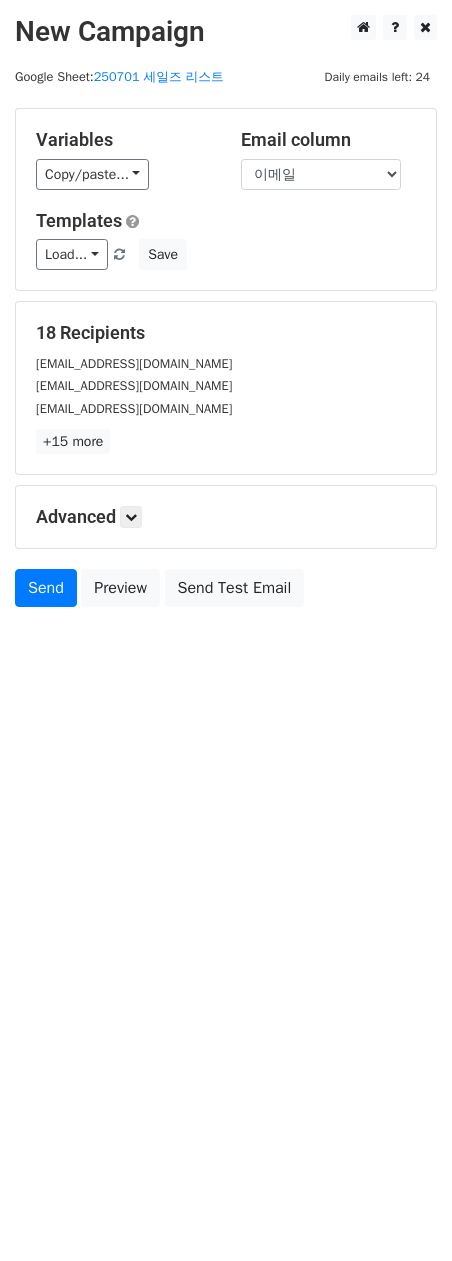 click on "New Campaign
Daily emails left: 24
Google Sheet:
250701 세일즈 리스트
Variables
Copy/paste...
{{회사명}}
{{이메일}}
{{제작 이벤트 개수}}
{{1차 제작 팔로업 메일 오픈}}
{{1차 팔로업 후 구매 전환}}
Email column
회사명
이메일
제작 이벤트 개수
1차 제작 팔로업 메일 오픈
1차 팔로업 후 구매 전환
Templates
Load...
No templates saved
Save
18 Recipients
jmson@bookboo.or.kr
sales@apeak.kr
wellage@hugel.co.kr
+15 more
18 Recipients
×
jmson@bookboo.or.kr
sales@apeak.kr
wellage@hugel.co.kr
htc1046@naver.com
woojeong@thegrowing.co
biz@nnw.kr
information@blancnature.co.kr
ats@rbh.co.kr
iamshop2006@gmail.com
contact@kyndof.com
festiver@spigen.com" at bounding box center (226, 630) 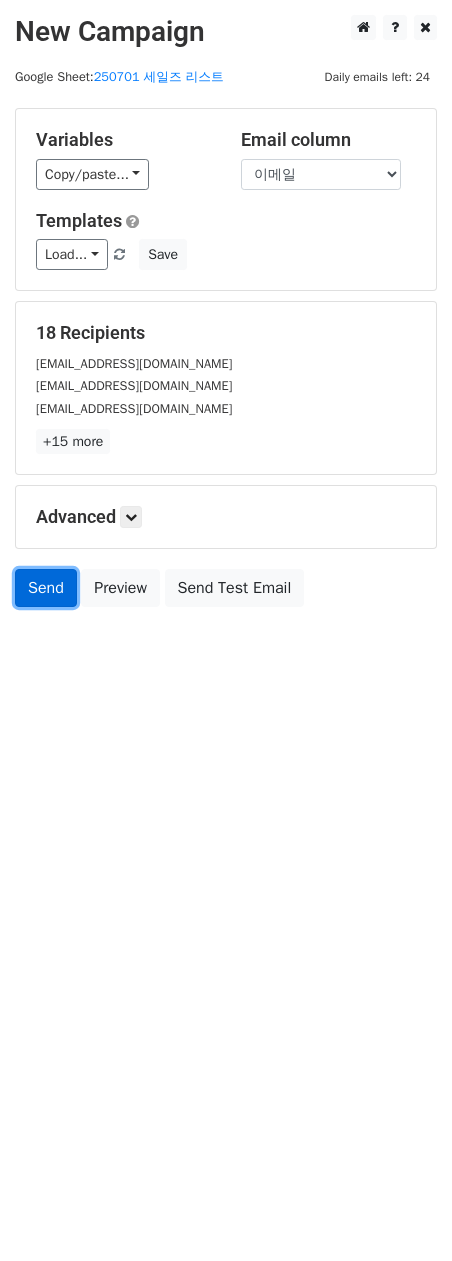 click on "Send" at bounding box center (46, 588) 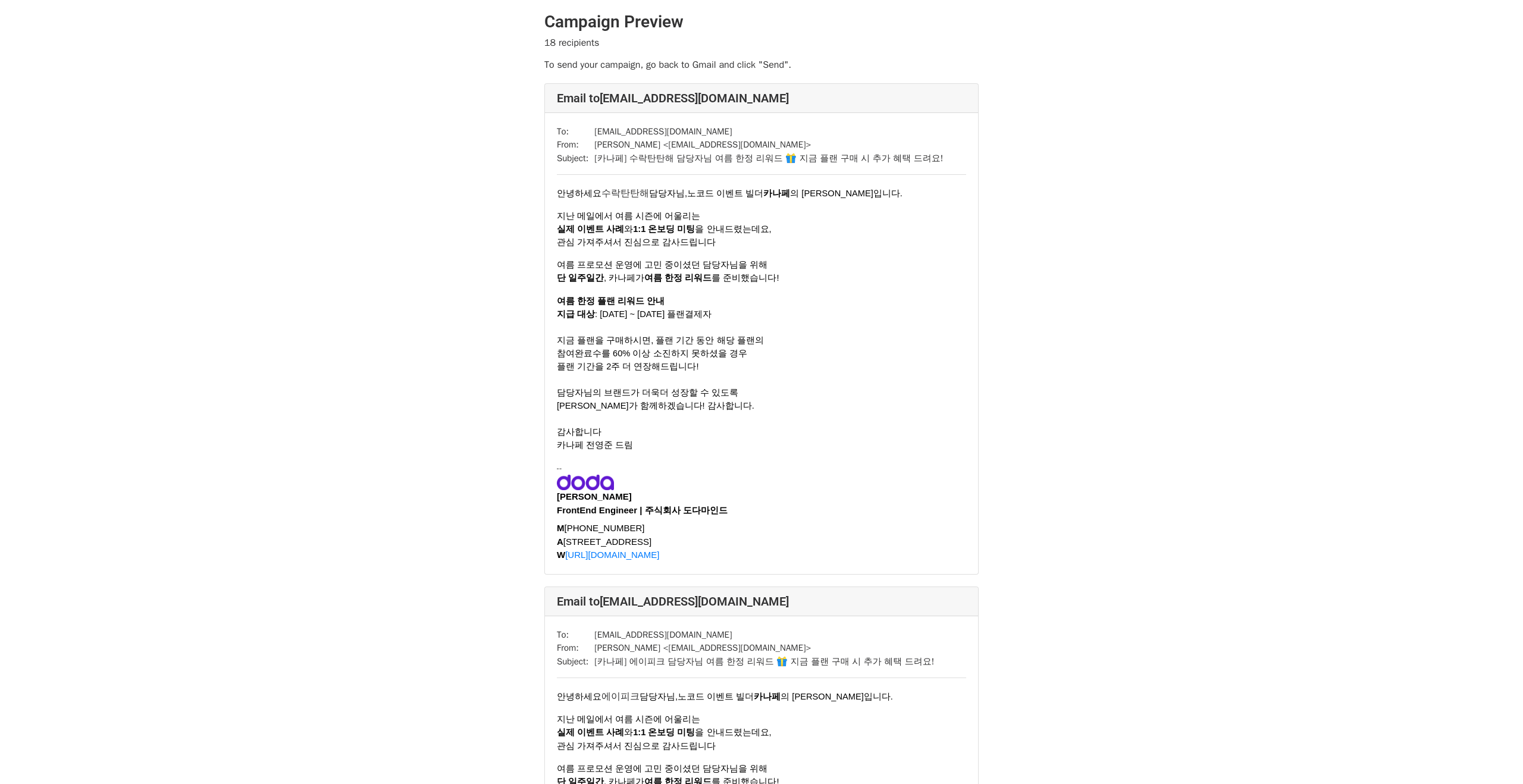 scroll, scrollTop: 0, scrollLeft: 0, axis: both 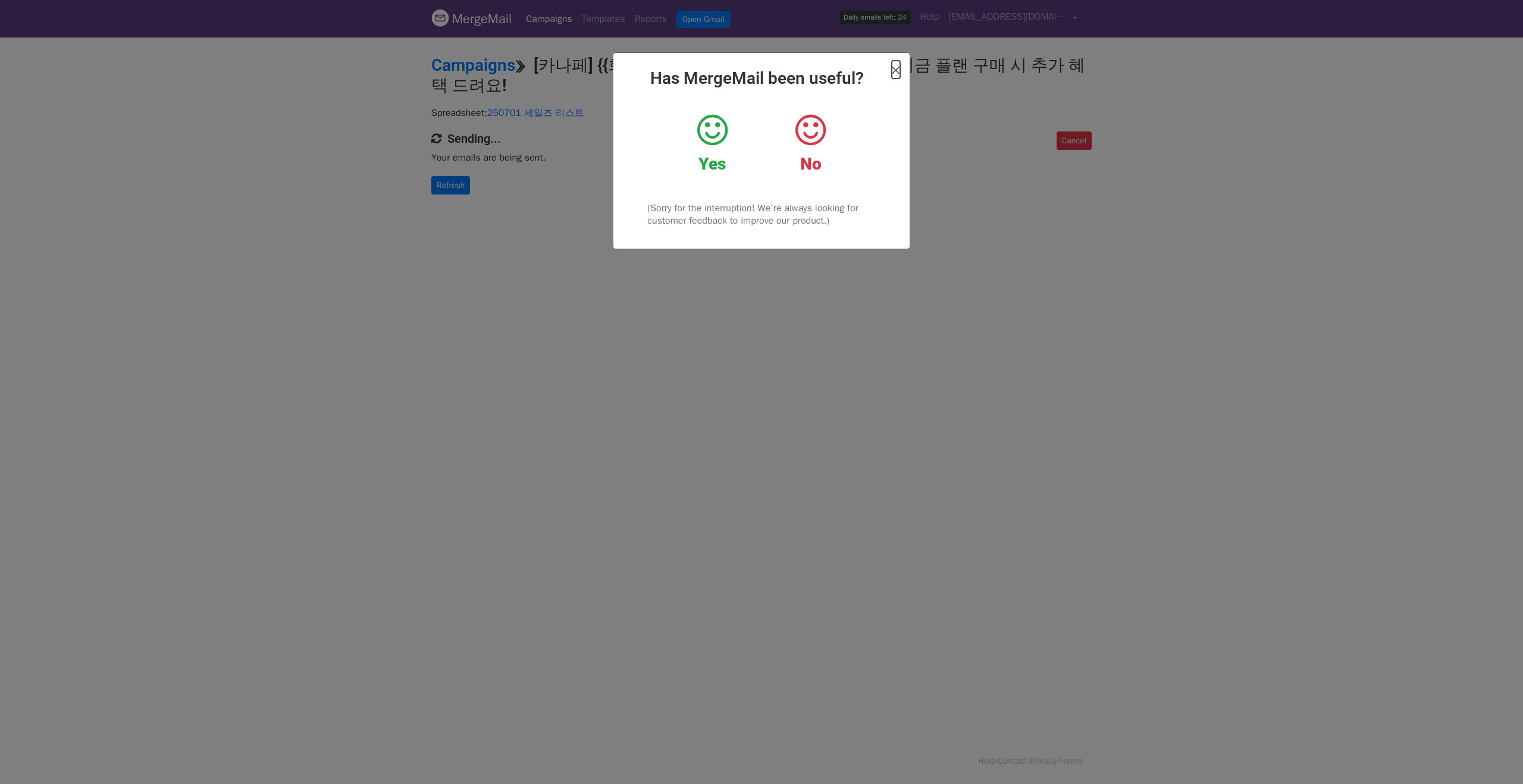 click on "×" at bounding box center [896, 70] 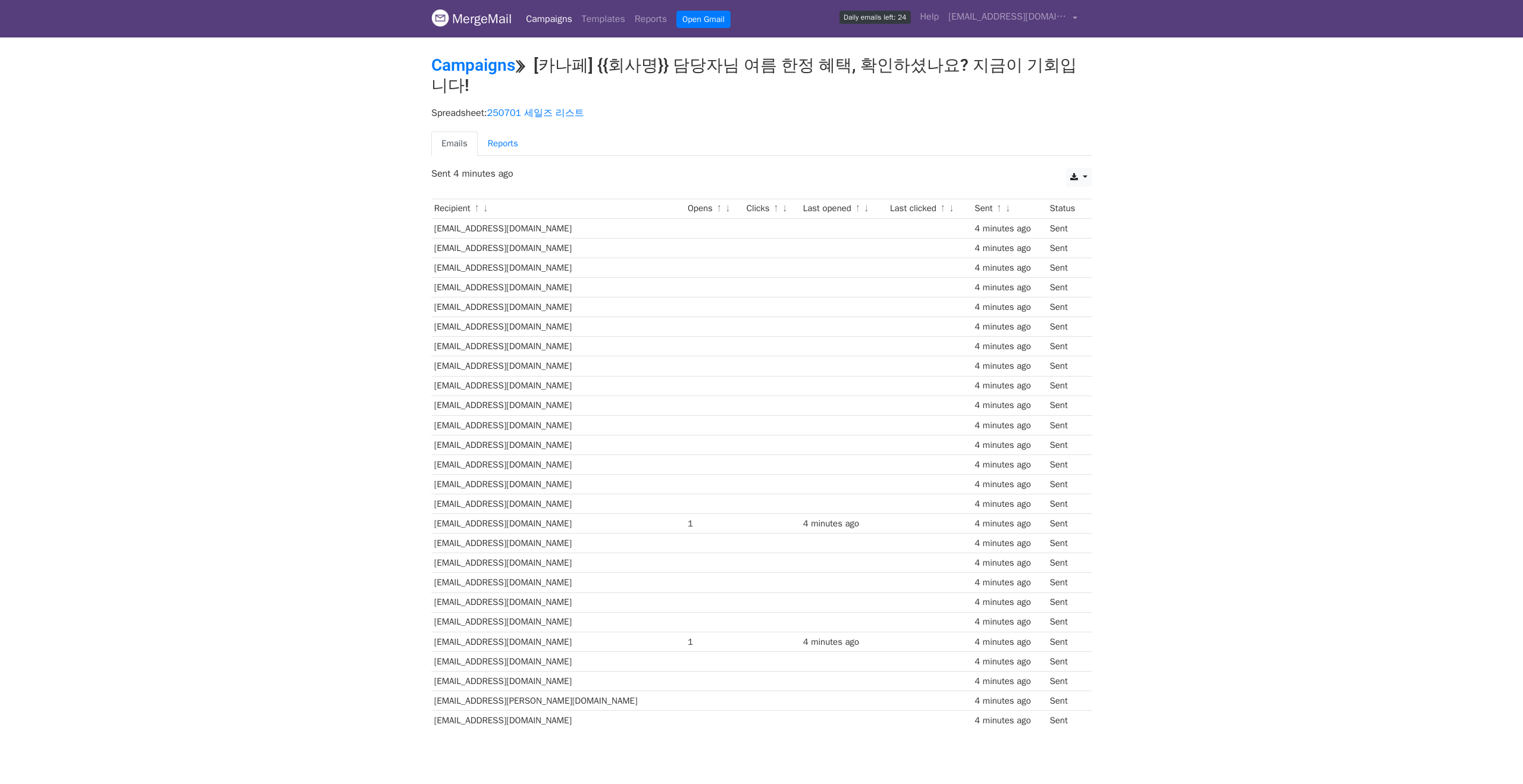 scroll, scrollTop: 0, scrollLeft: 0, axis: both 